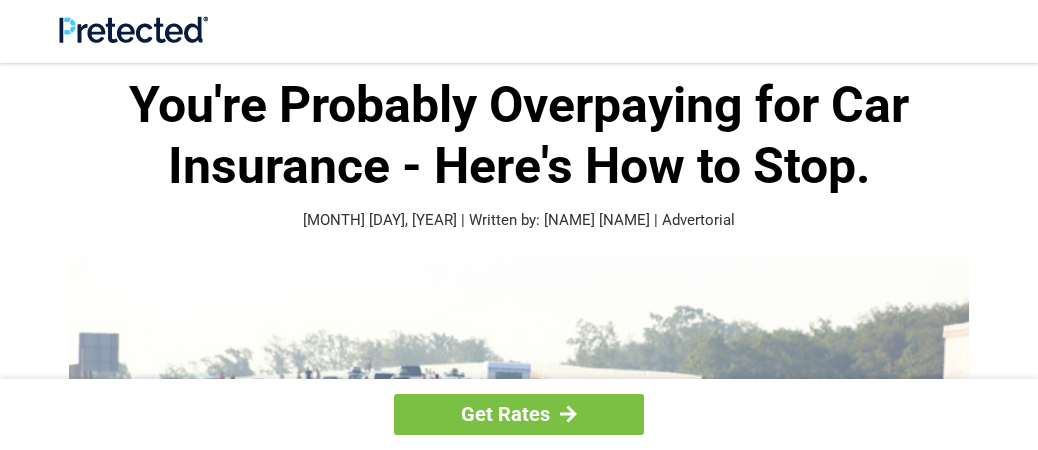 scroll, scrollTop: 0, scrollLeft: 0, axis: both 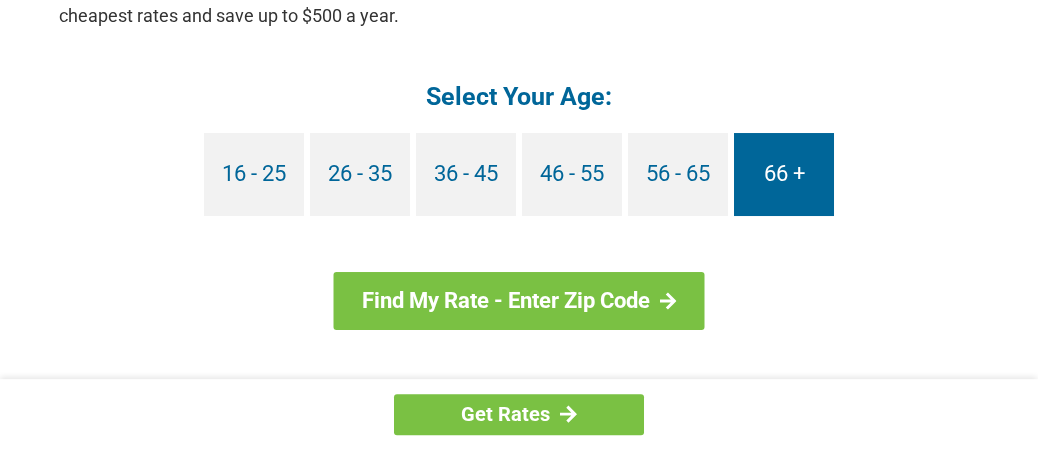 click on "66 +" at bounding box center [784, 174] 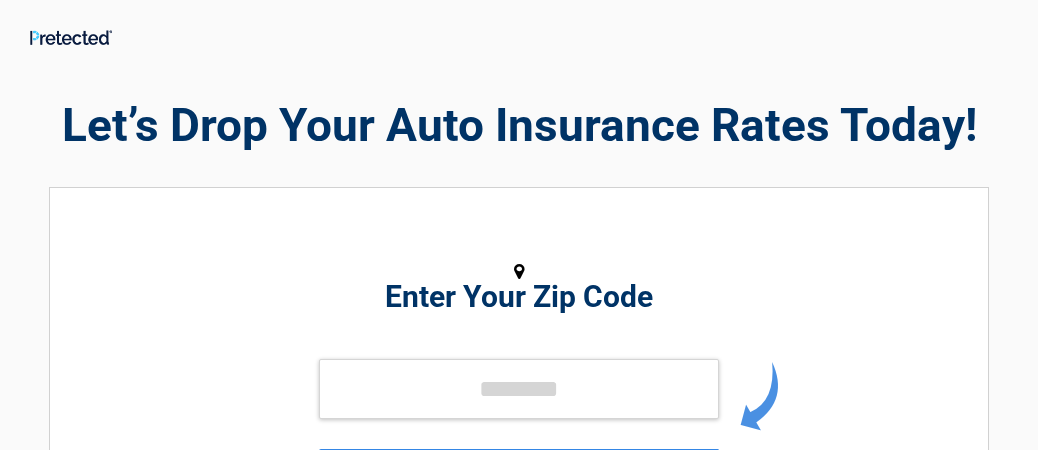 scroll, scrollTop: 0, scrollLeft: 0, axis: both 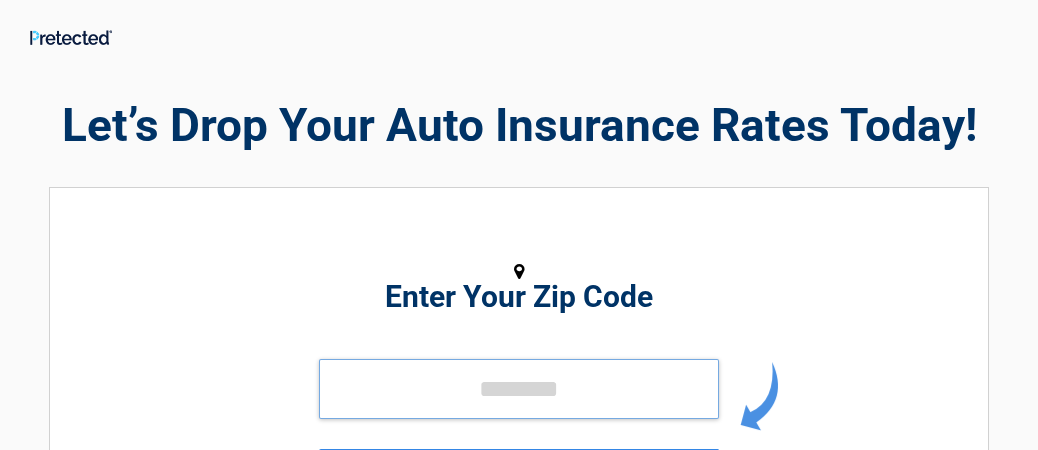 click at bounding box center (519, 389) 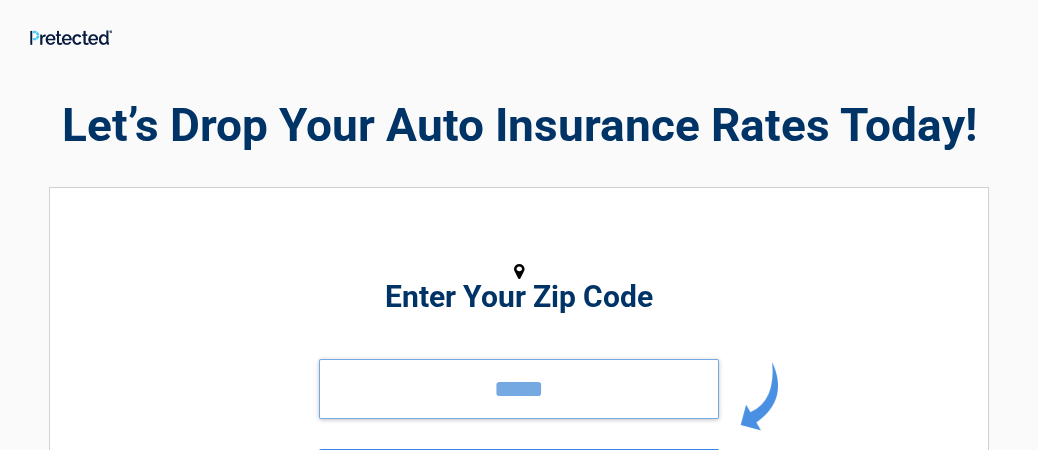 type on "*****" 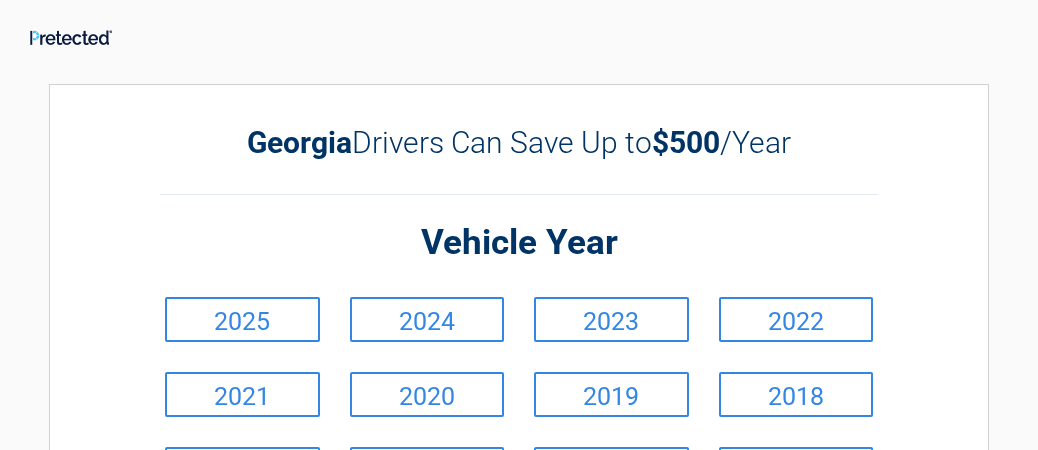 scroll, scrollTop: 53, scrollLeft: 0, axis: vertical 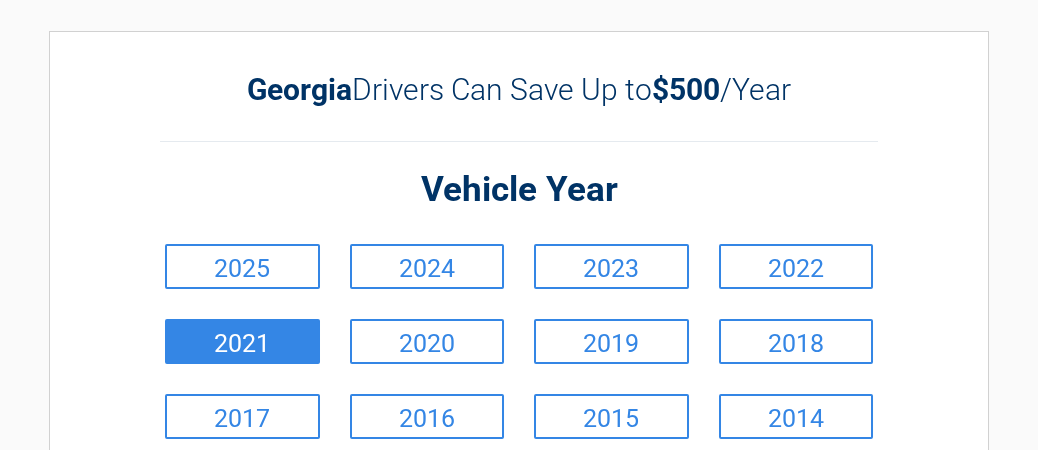 click on "2021" at bounding box center [242, 341] 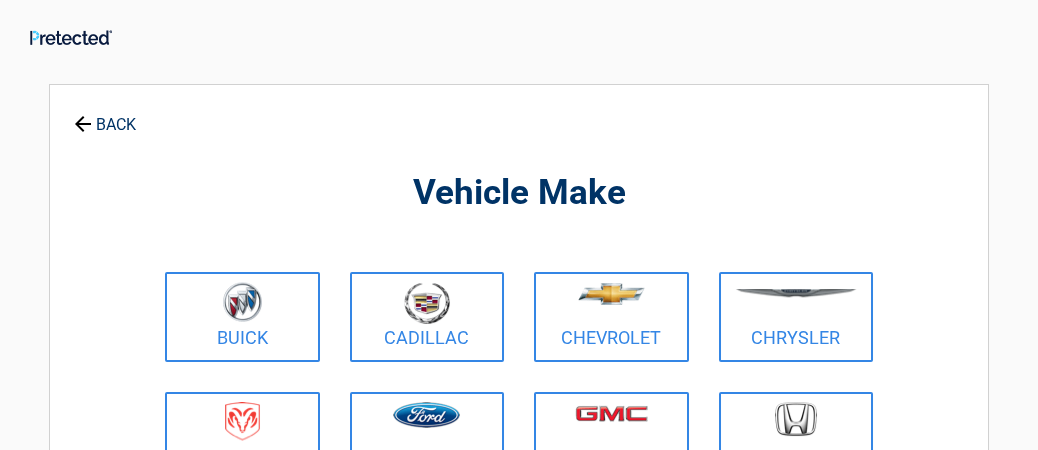 scroll, scrollTop: 0, scrollLeft: 0, axis: both 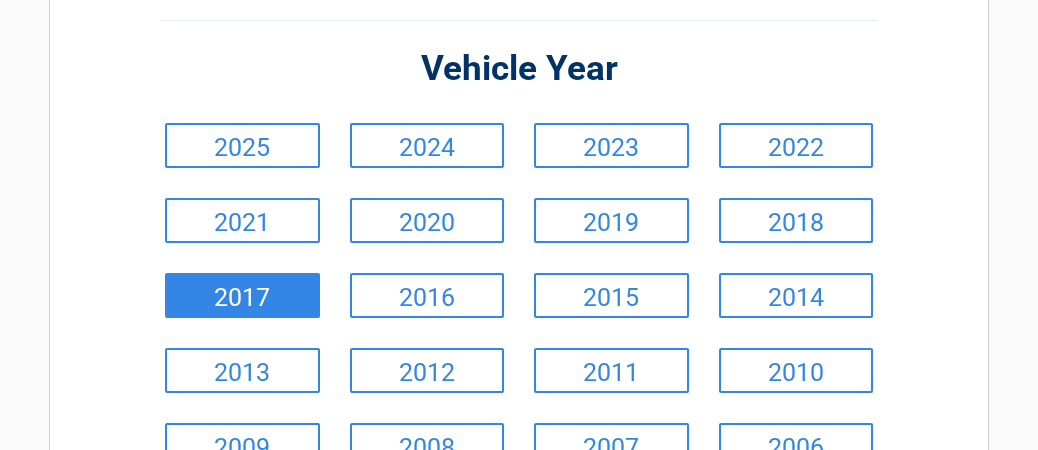 click on "2017" at bounding box center [242, 295] 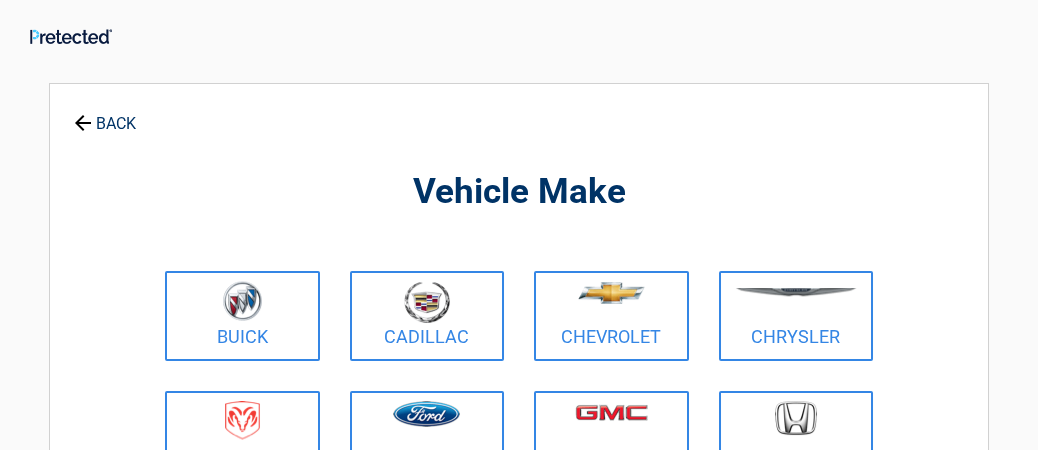 scroll, scrollTop: 0, scrollLeft: 0, axis: both 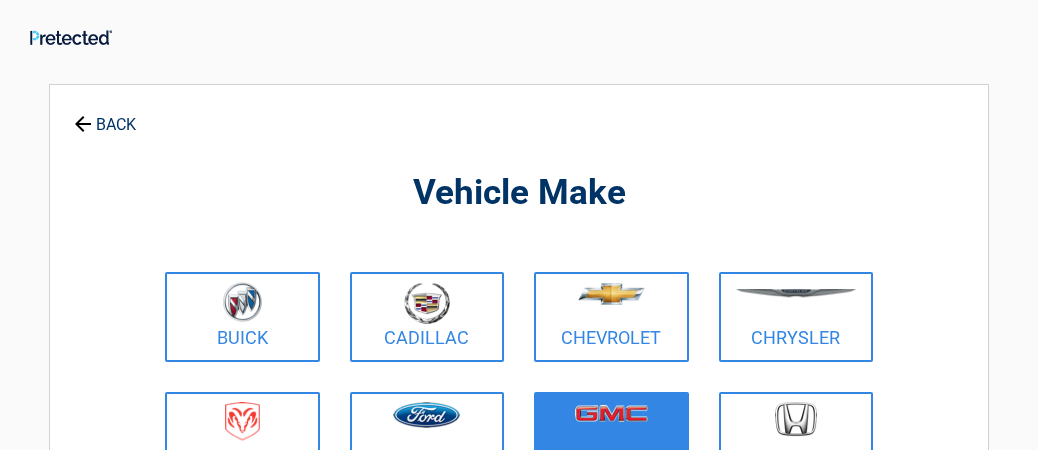 click at bounding box center [611, 413] 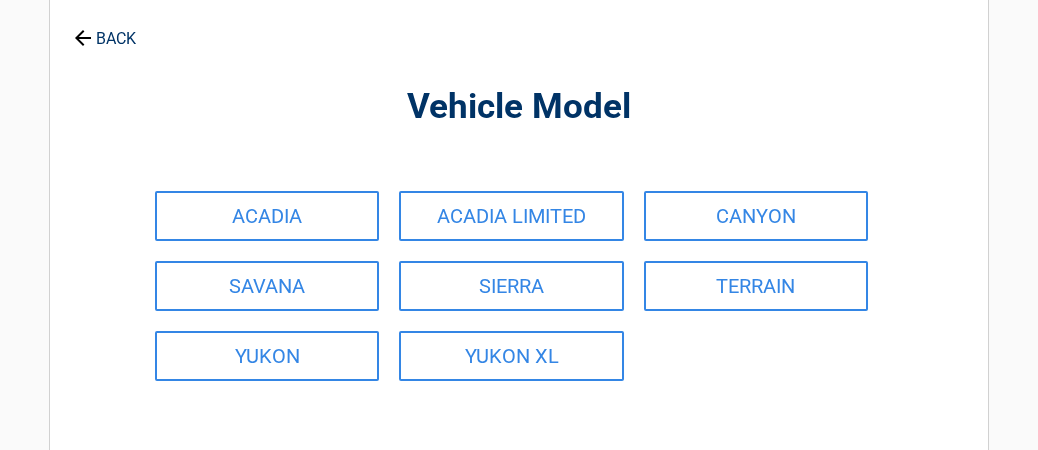 scroll, scrollTop: 110, scrollLeft: 0, axis: vertical 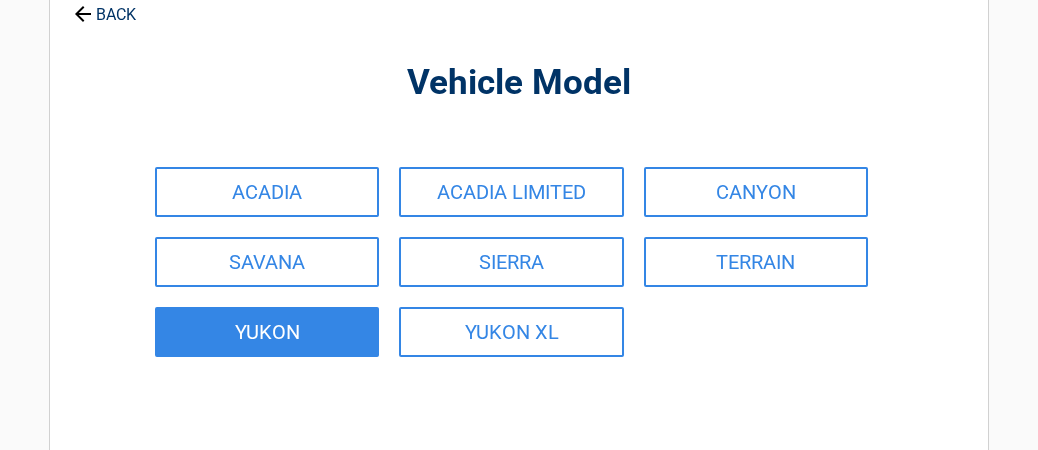click on "YUKON" at bounding box center (267, 332) 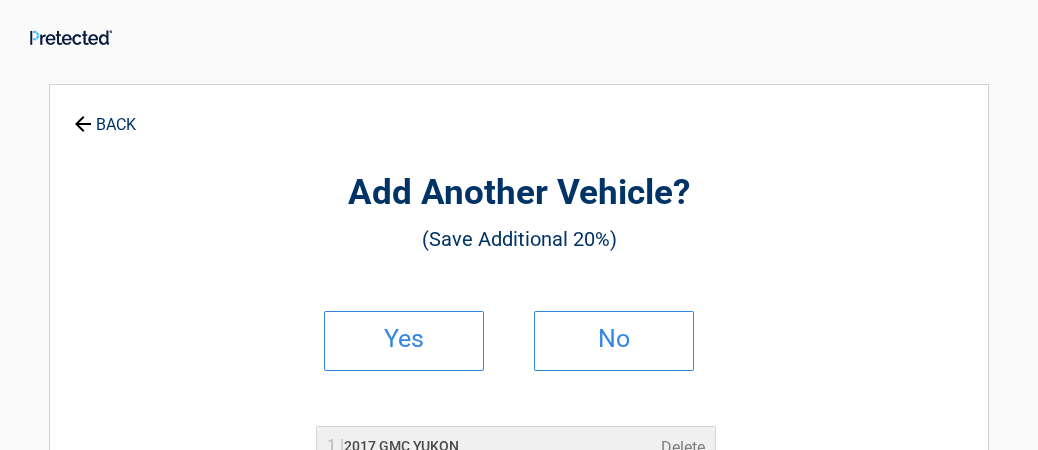 scroll, scrollTop: 0, scrollLeft: 0, axis: both 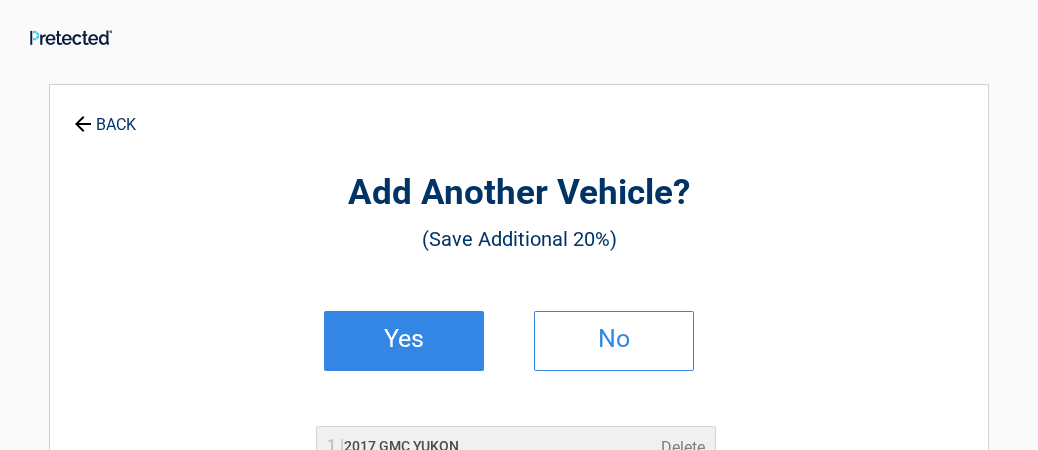 click on "Yes" at bounding box center [404, 339] 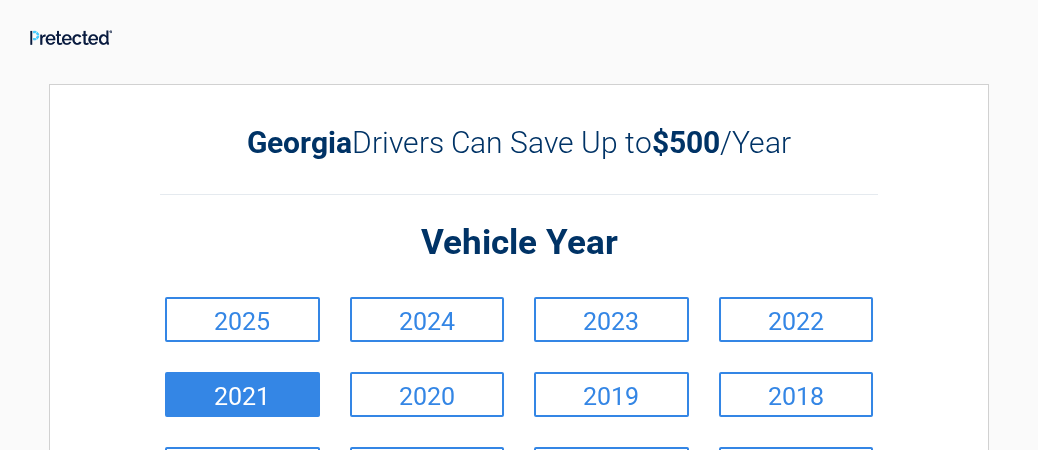 click on "2021" at bounding box center (242, 394) 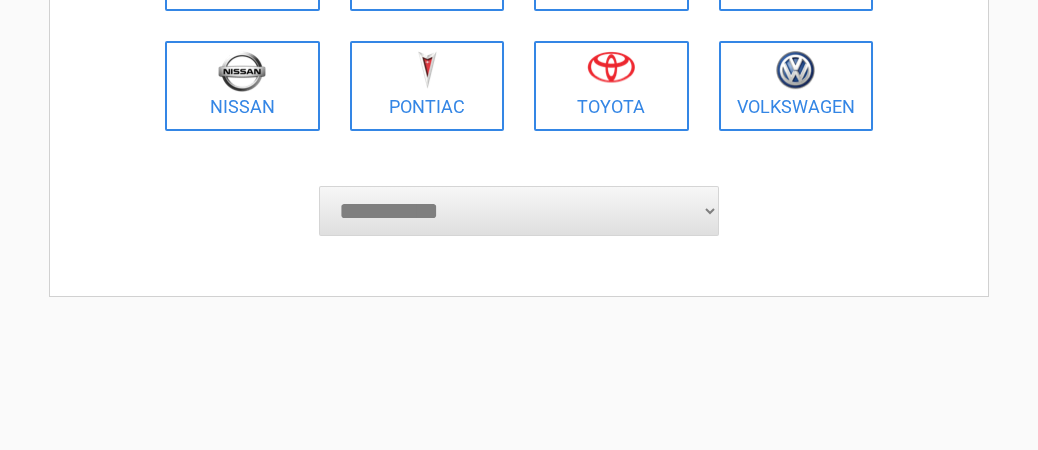 scroll, scrollTop: 597, scrollLeft: 0, axis: vertical 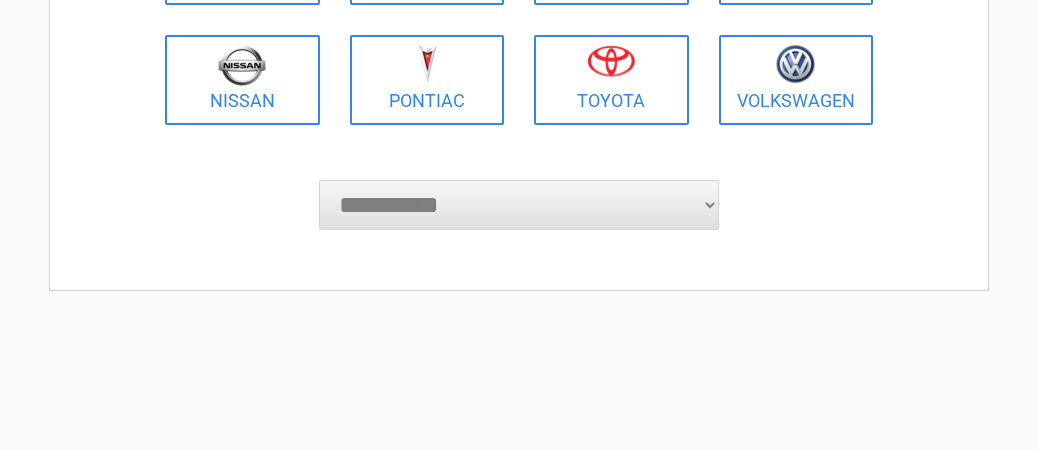 click on "**********" at bounding box center [519, 205] 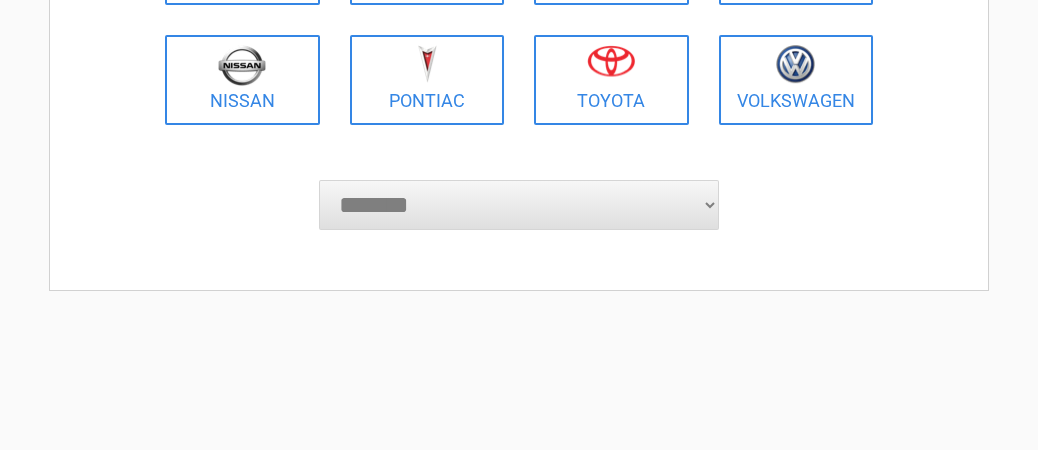 click on "*******" at bounding box center [0, 0] 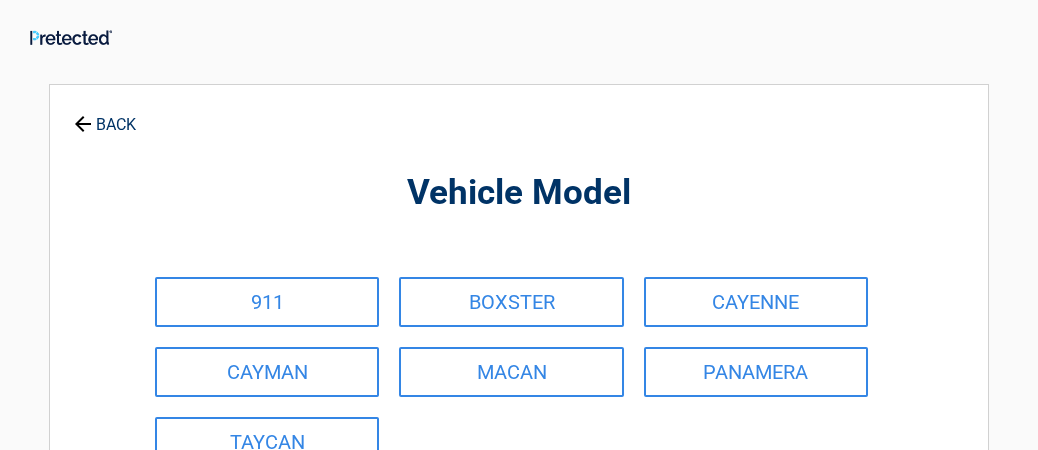 scroll, scrollTop: 0, scrollLeft: 0, axis: both 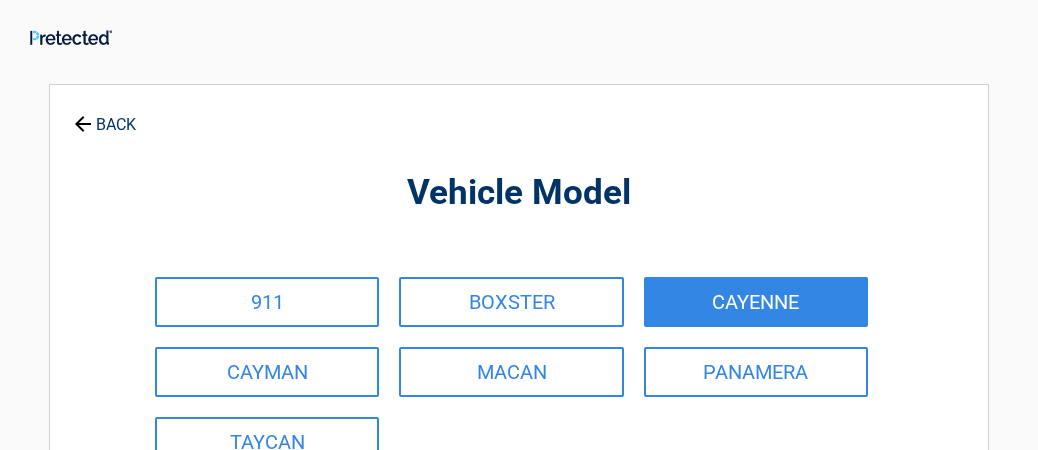 click on "CAYENNE" at bounding box center [756, 302] 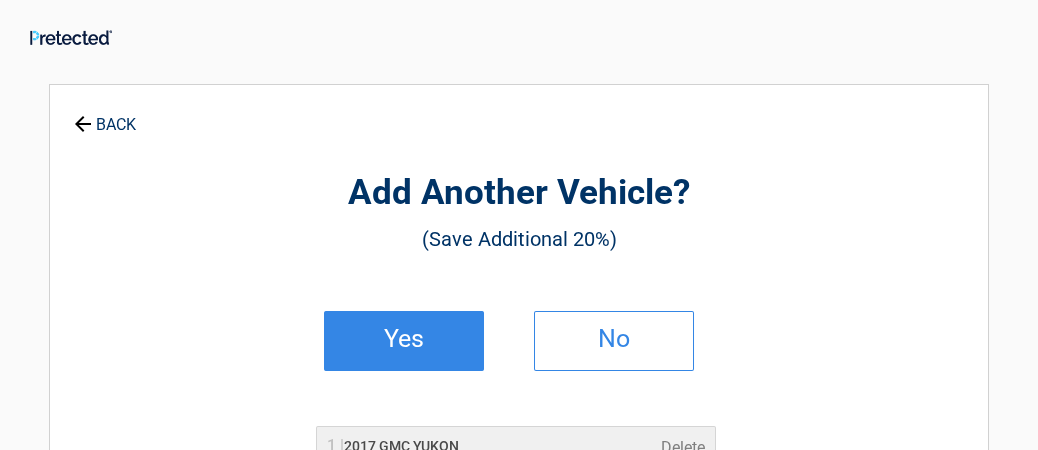 click on "Yes" at bounding box center (404, 339) 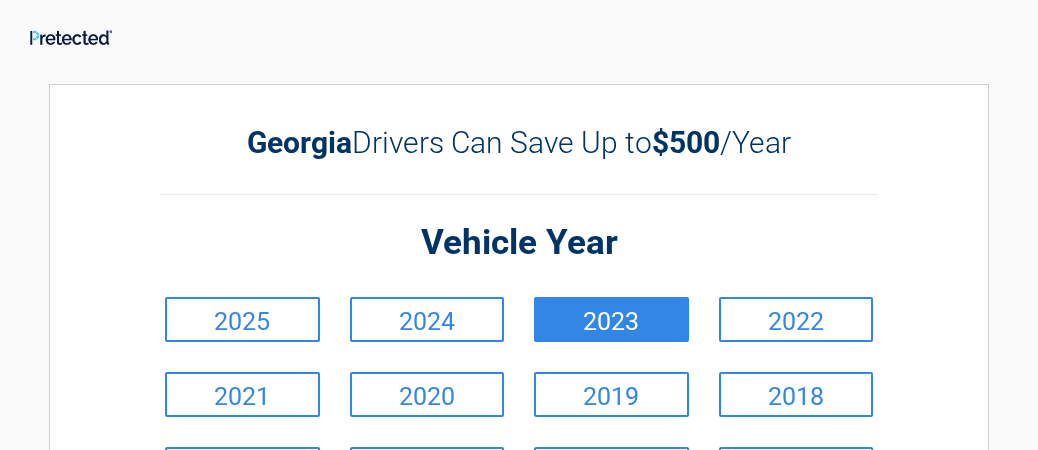 click on "2023" at bounding box center (611, 319) 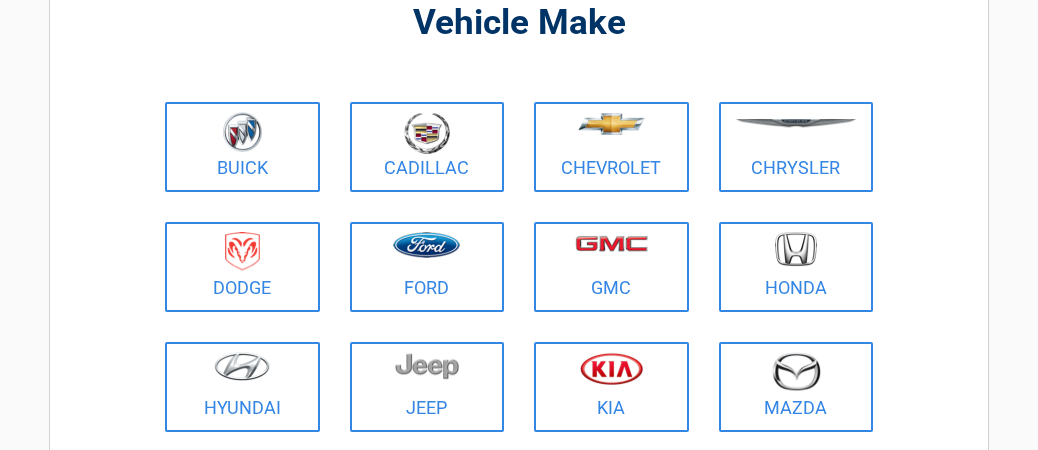 scroll, scrollTop: 172, scrollLeft: 0, axis: vertical 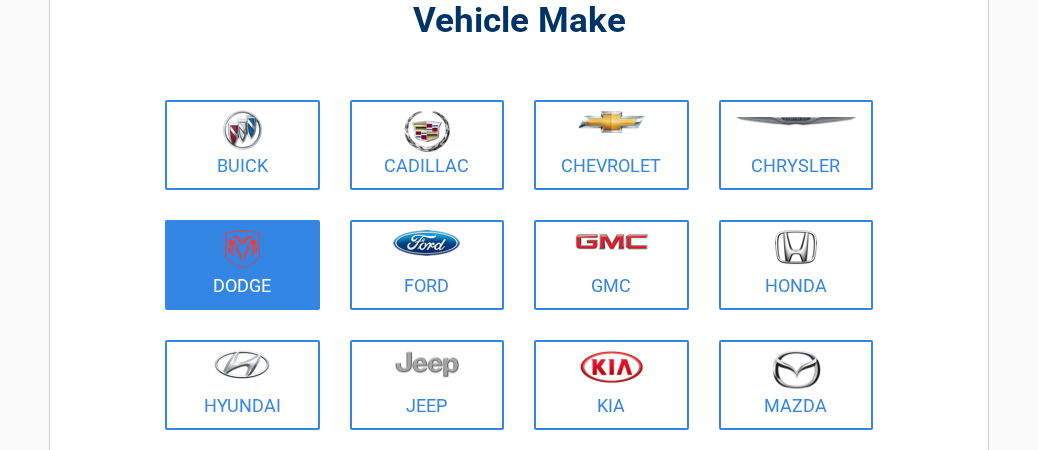 click at bounding box center [242, 249] 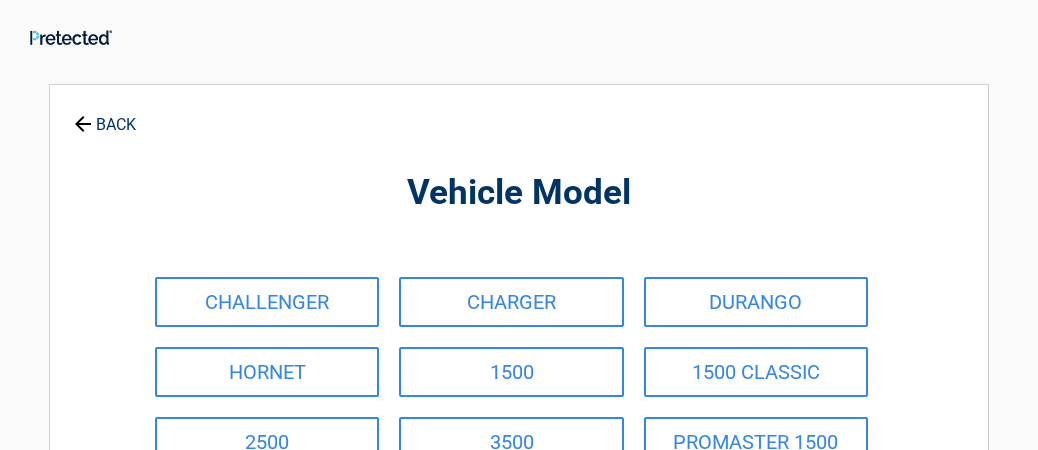 scroll, scrollTop: 0, scrollLeft: 0, axis: both 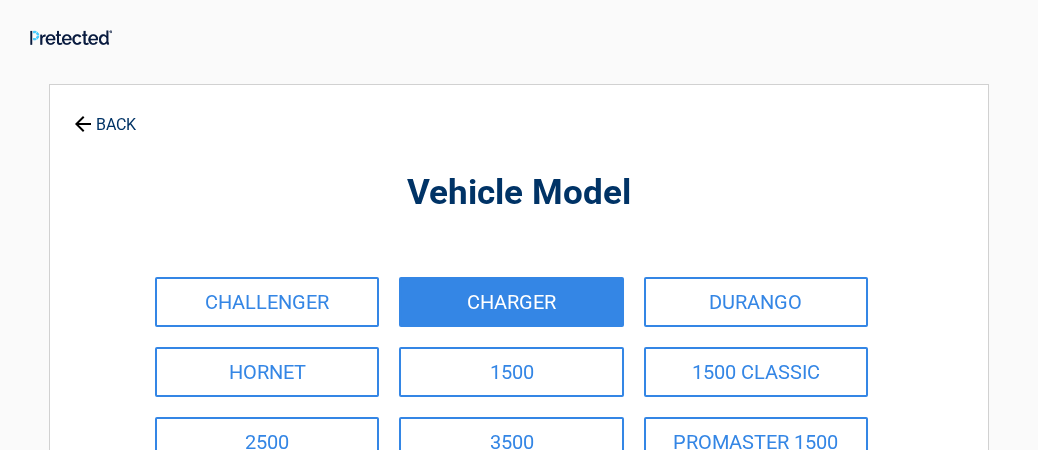 click on "CHARGER" at bounding box center [511, 302] 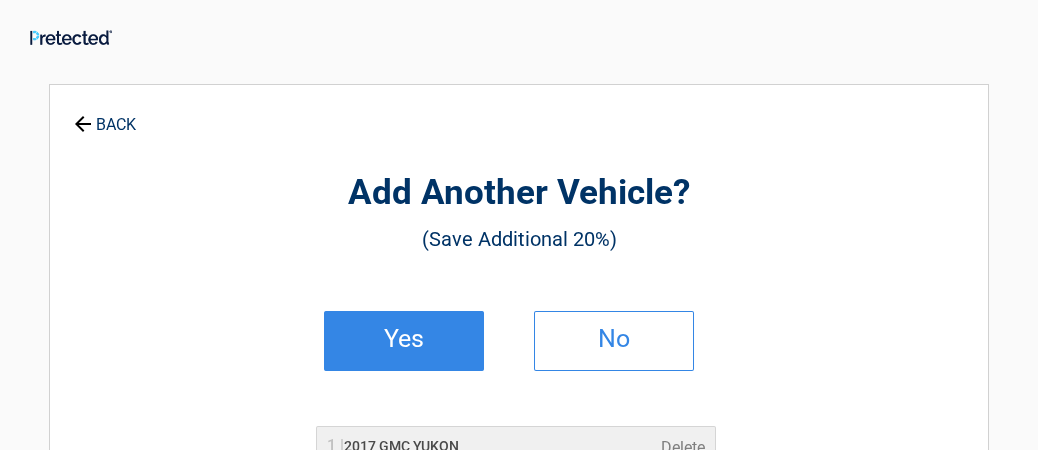 click on "Yes" at bounding box center (404, 339) 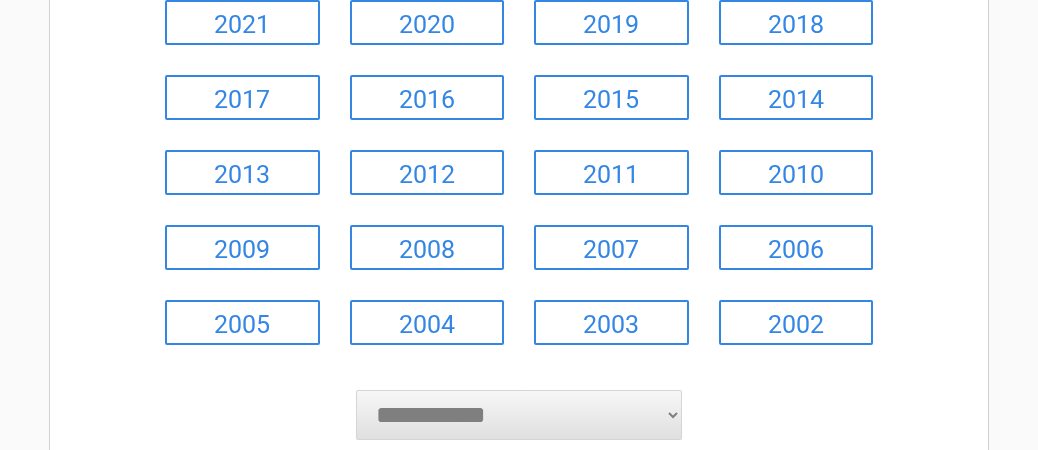 scroll, scrollTop: 403, scrollLeft: 0, axis: vertical 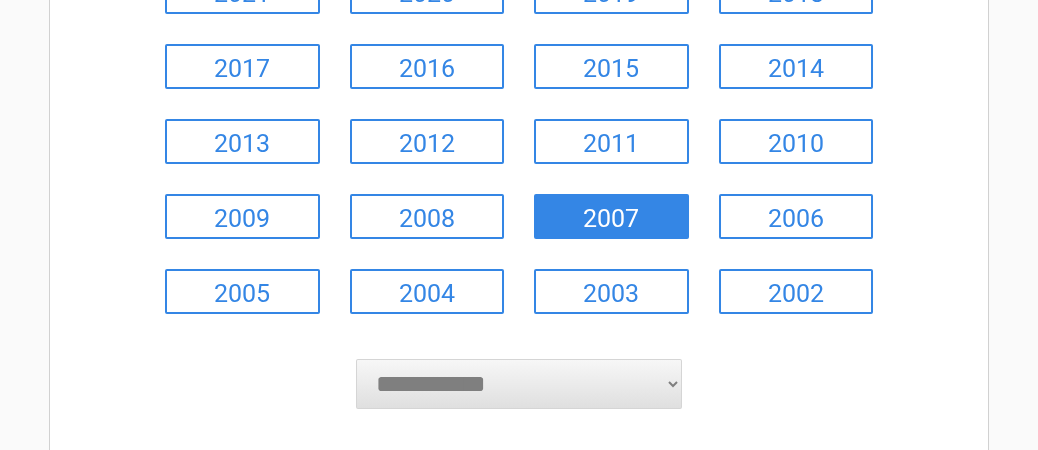 click on "2007" at bounding box center (611, 216) 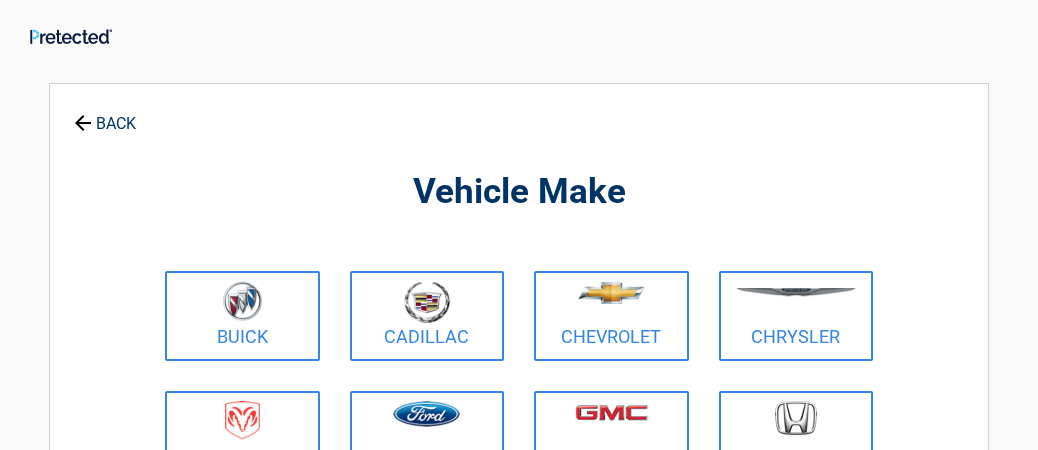 scroll, scrollTop: 0, scrollLeft: 0, axis: both 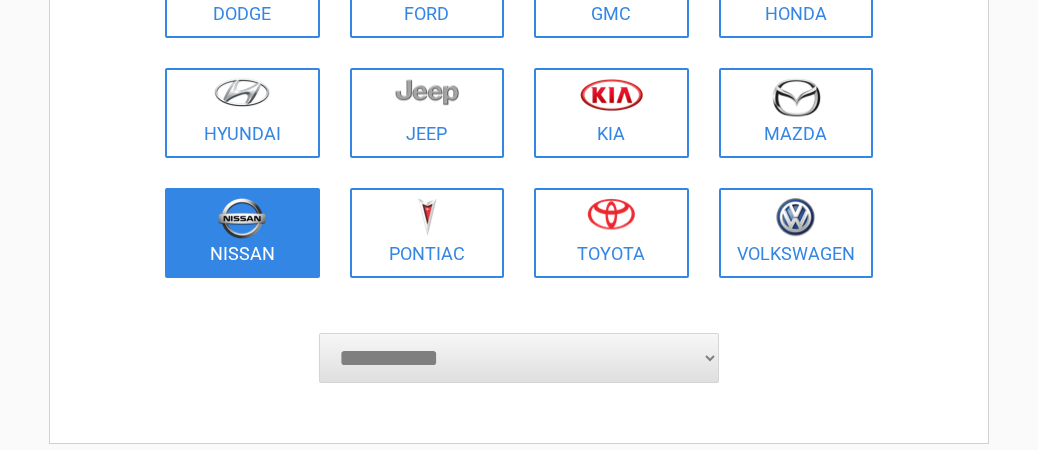 click on "Nissan" at bounding box center [242, 233] 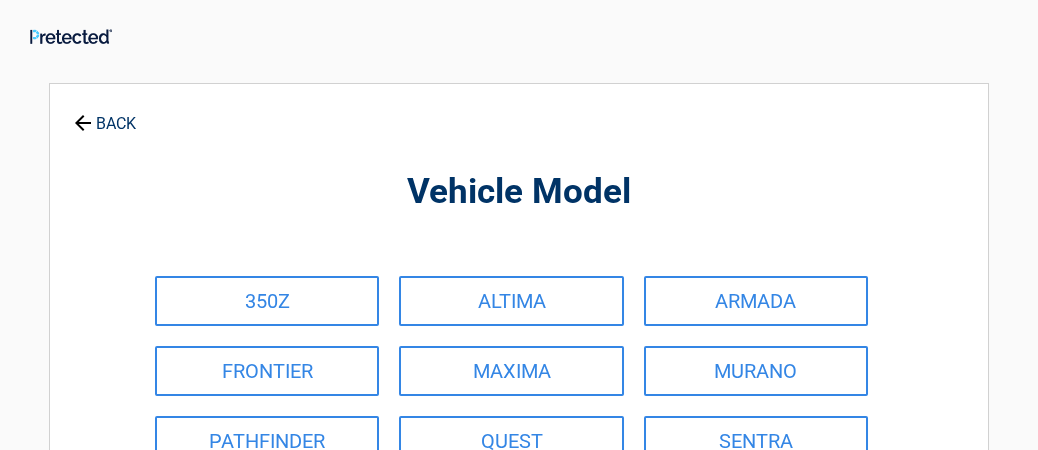 scroll, scrollTop: 0, scrollLeft: 0, axis: both 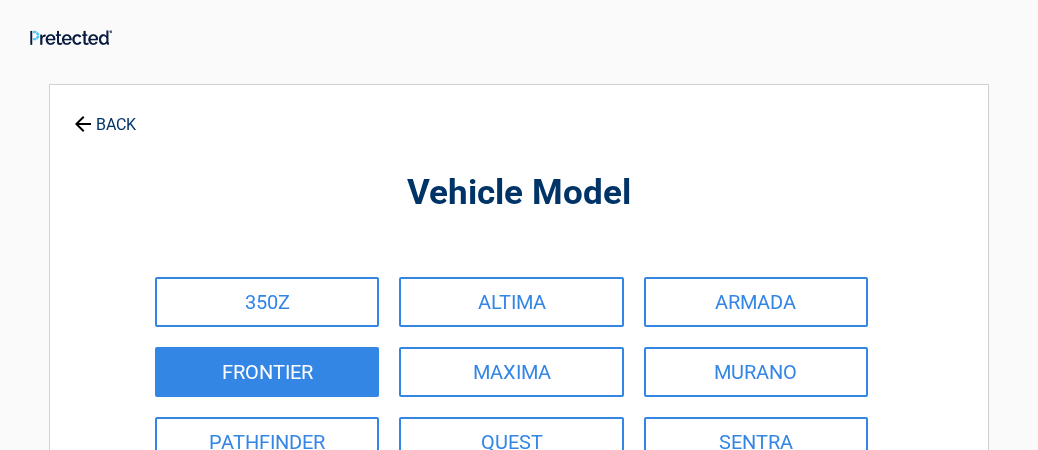 click on "FRONTIER" at bounding box center (267, 372) 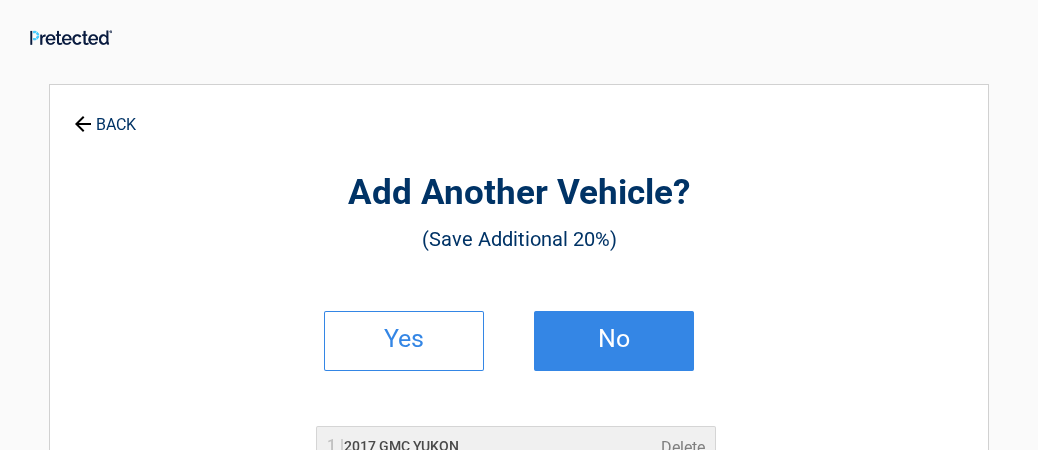 click on "No" at bounding box center [614, 339] 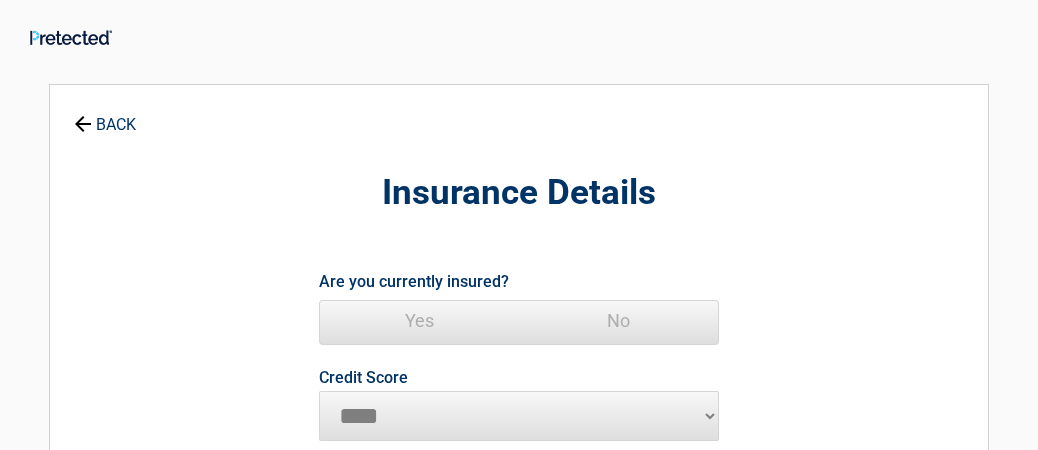 click on "Yes" at bounding box center [419, 321] 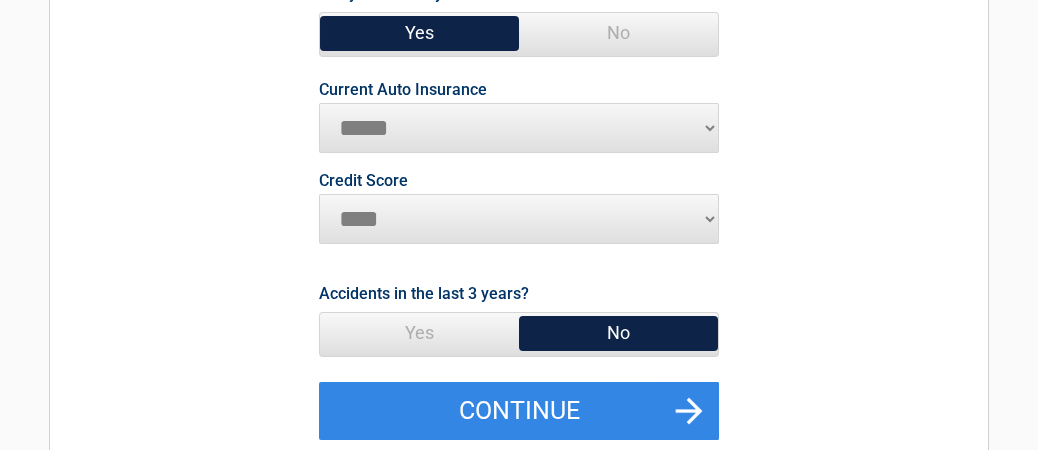 scroll, scrollTop: 304, scrollLeft: 0, axis: vertical 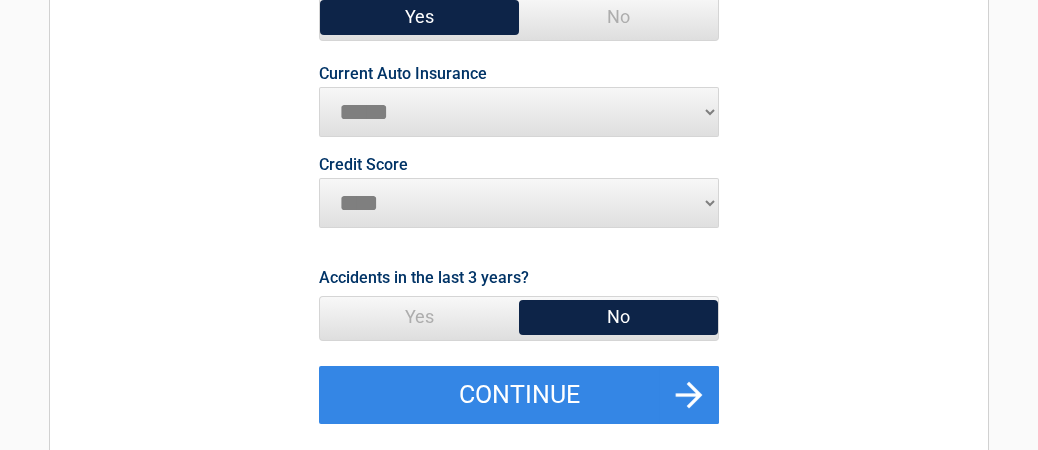 click on "**********" at bounding box center [519, 112] 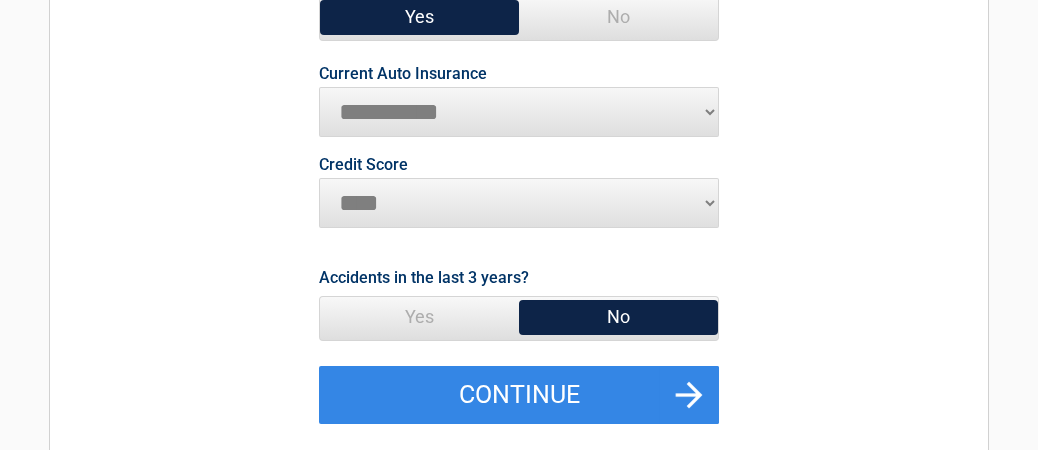 click on "**********" at bounding box center (0, 0) 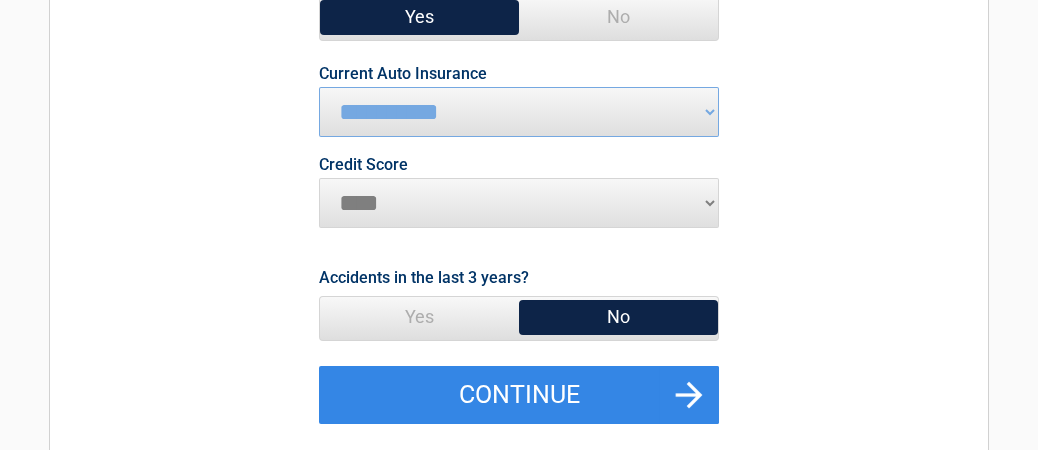click on "*********
****
*******
****" at bounding box center (519, 203) 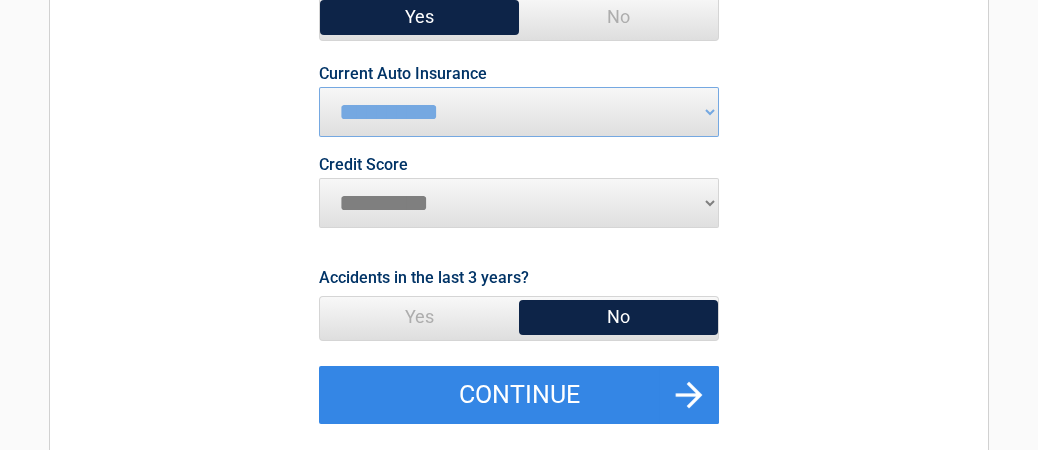 click on "*********" at bounding box center (0, 0) 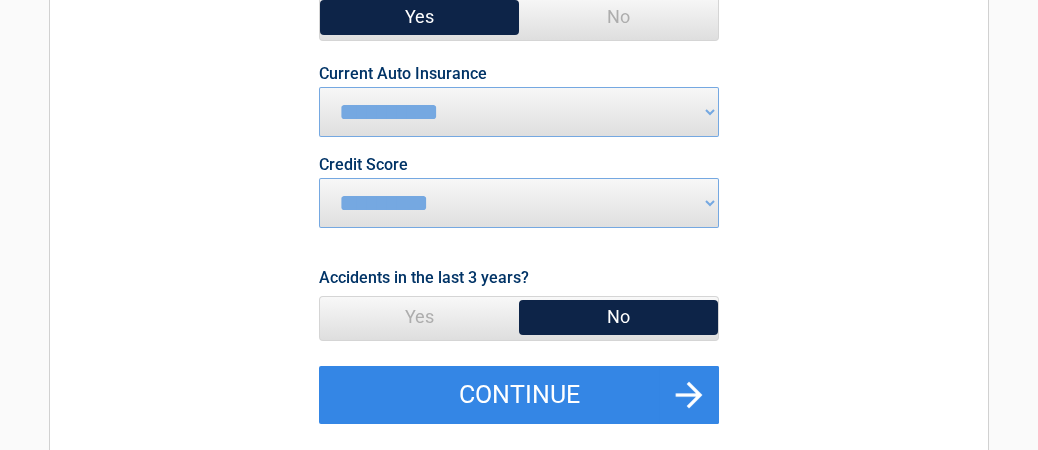 click on "Yes" at bounding box center (419, 317) 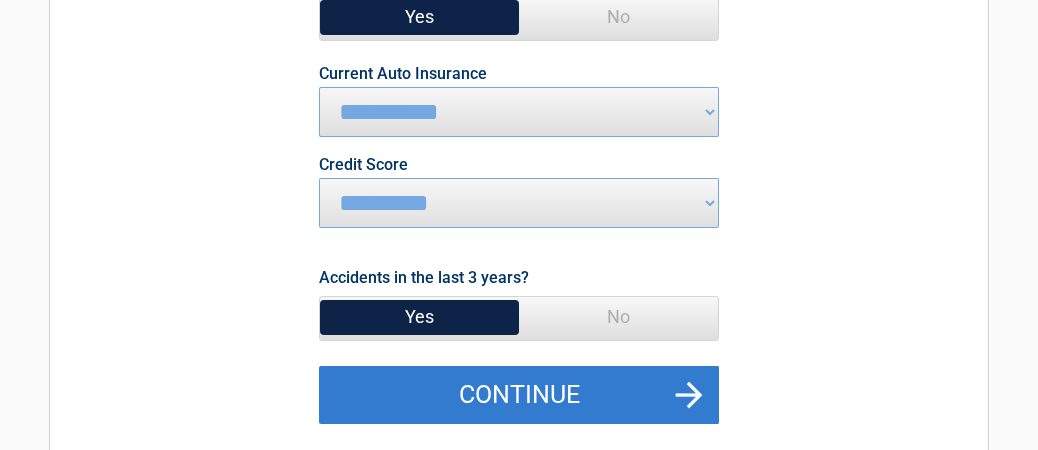 click on "Continue" at bounding box center (519, 395) 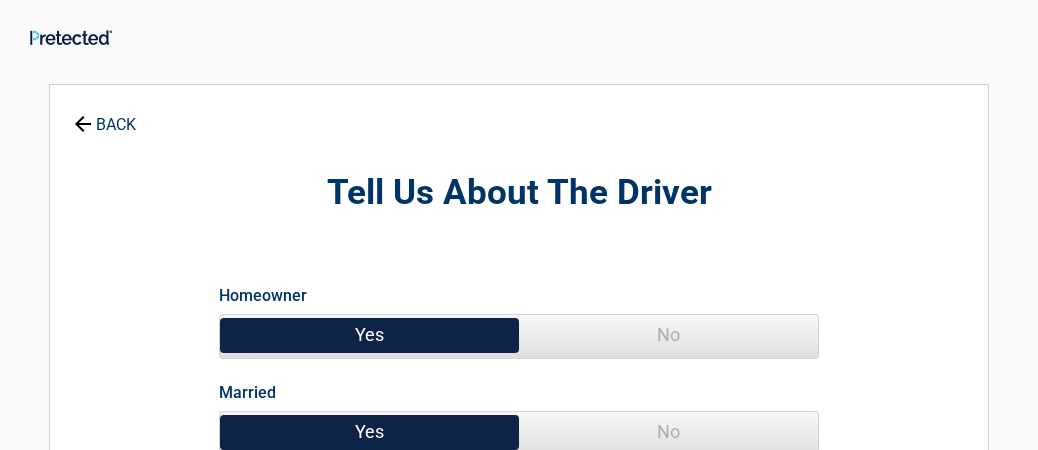 scroll, scrollTop: 0, scrollLeft: 0, axis: both 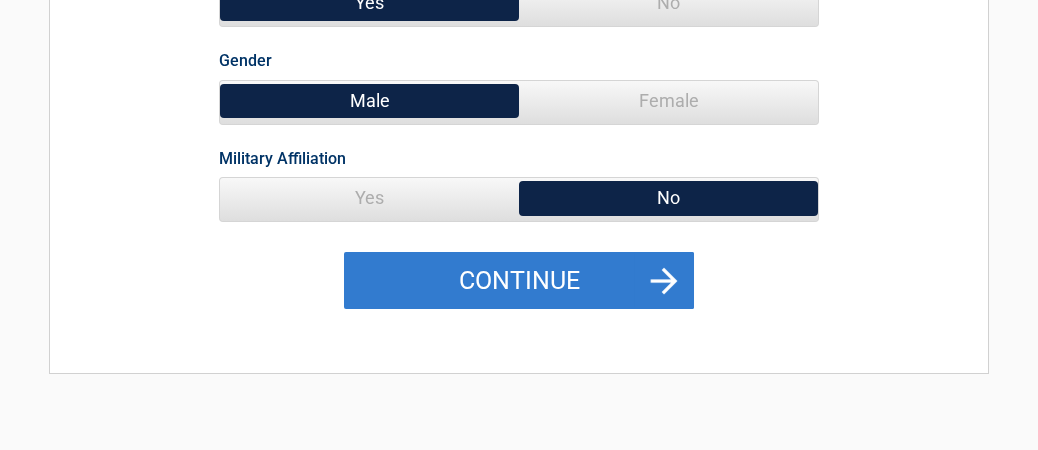 click on "Continue" at bounding box center [519, 281] 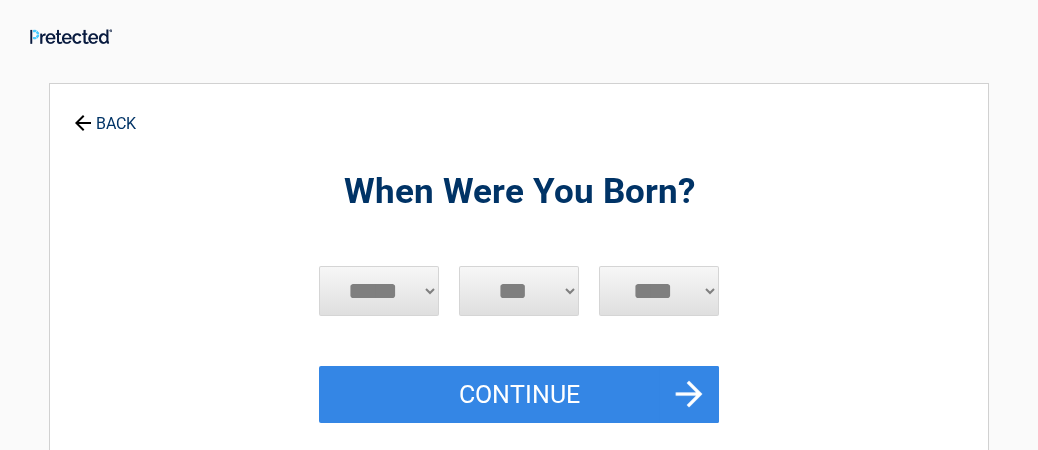 scroll, scrollTop: 0, scrollLeft: 0, axis: both 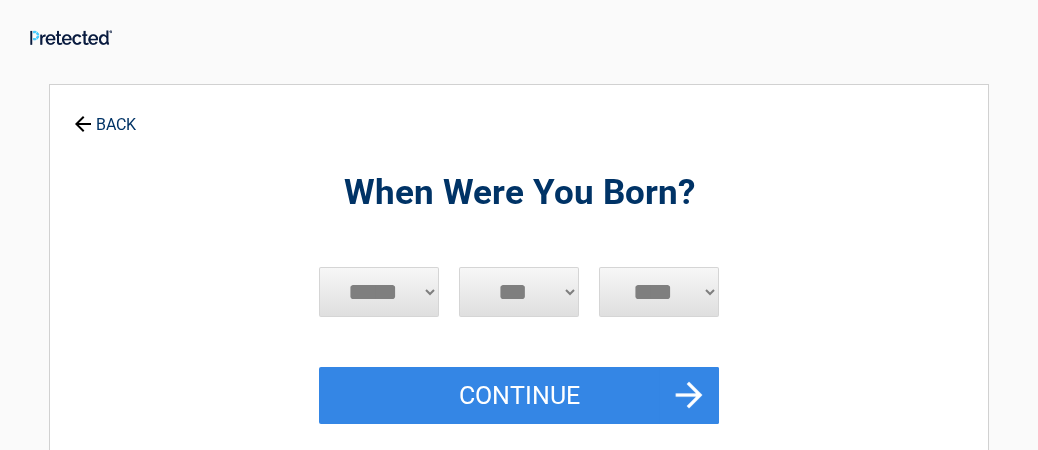 click on "*****
***
***
***
***
***
***
***
***
***
***
***
***" at bounding box center (379, 292) 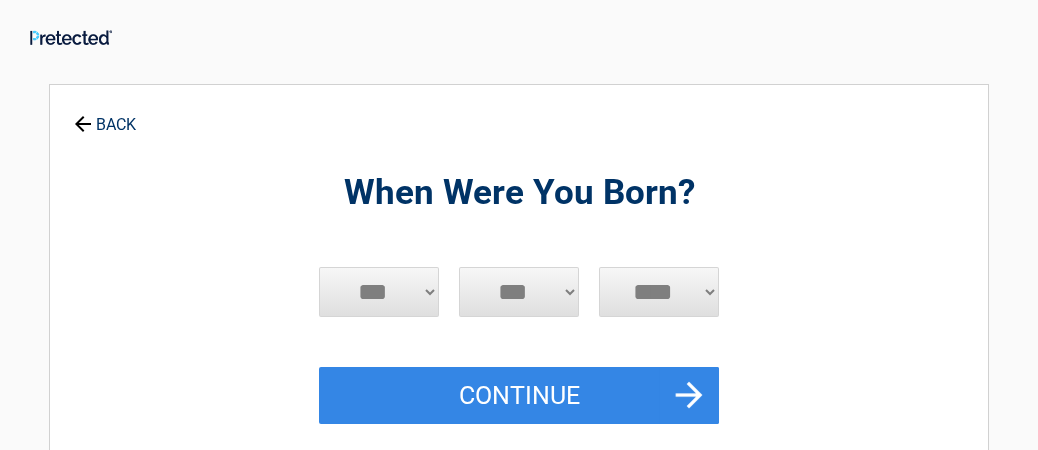 click on "***" at bounding box center [0, 0] 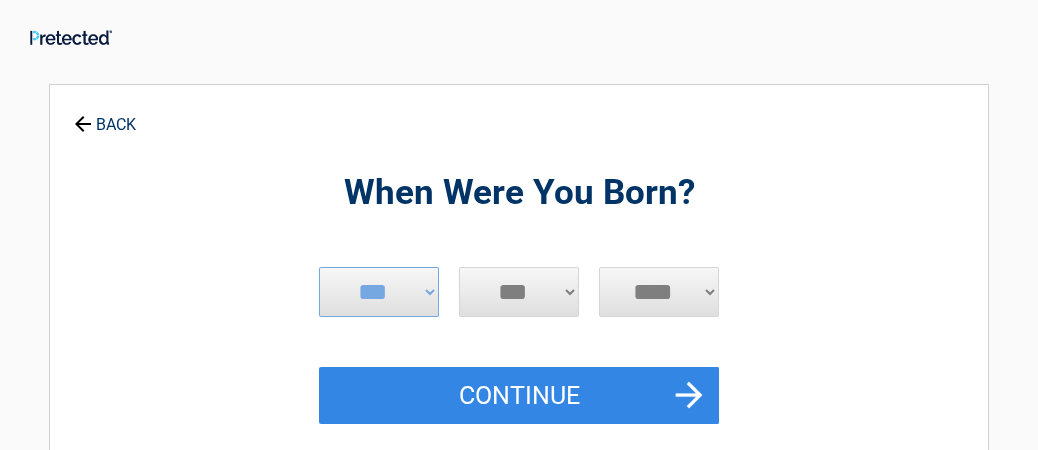 click on "*** * * * * * * * * * ** ** ** ** ** ** ** ** ** ** ** ** ** ** ** ** ** ** ** ** ** **" at bounding box center [519, 292] 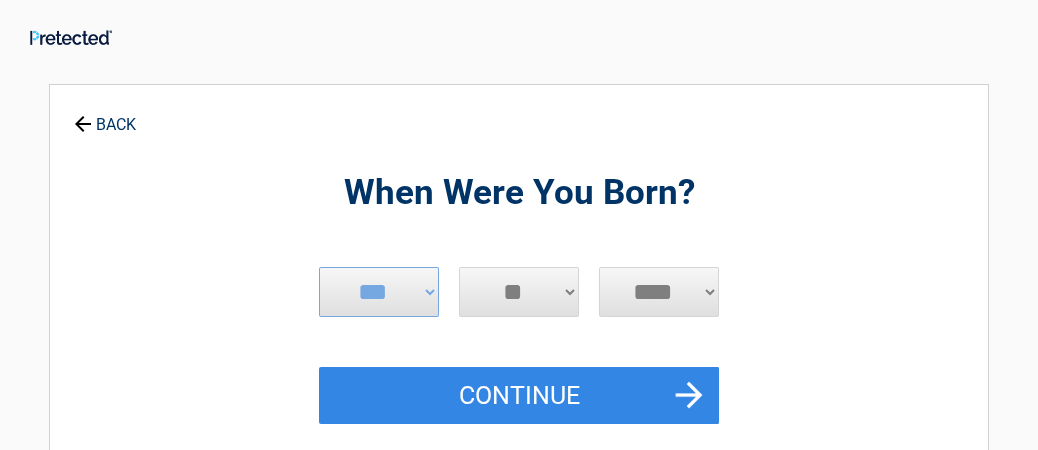 click on "**" at bounding box center [0, 0] 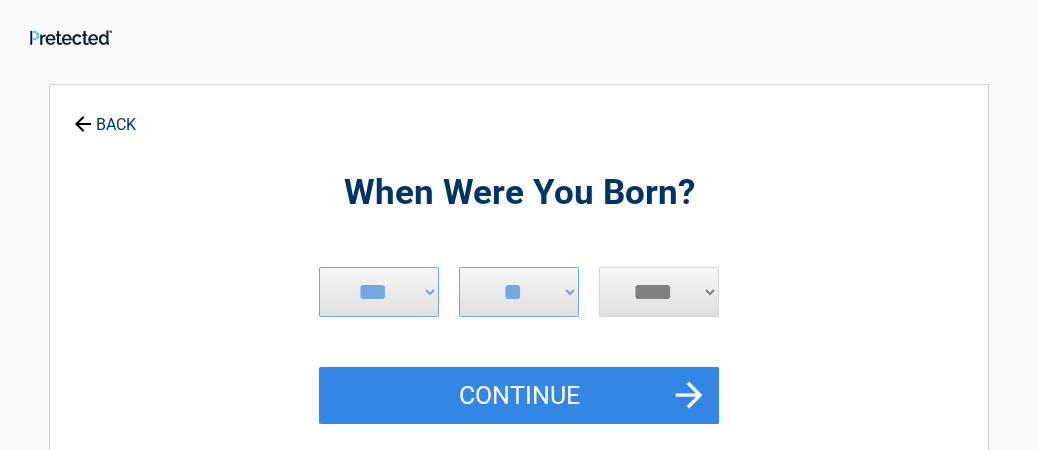 click on "****
****
****
****
****
****
****
****
****
****
****
****
****
****
****
****
****
****
****
****
****
****
****
****
****
****
****
****
****
****
****
****
****
****
****
****
****
****
****
****
****
****
****
****
****
****
****
****
****
****
****
****
****
****
****
****
****
****
****
****
****
****
****
****" at bounding box center [659, 292] 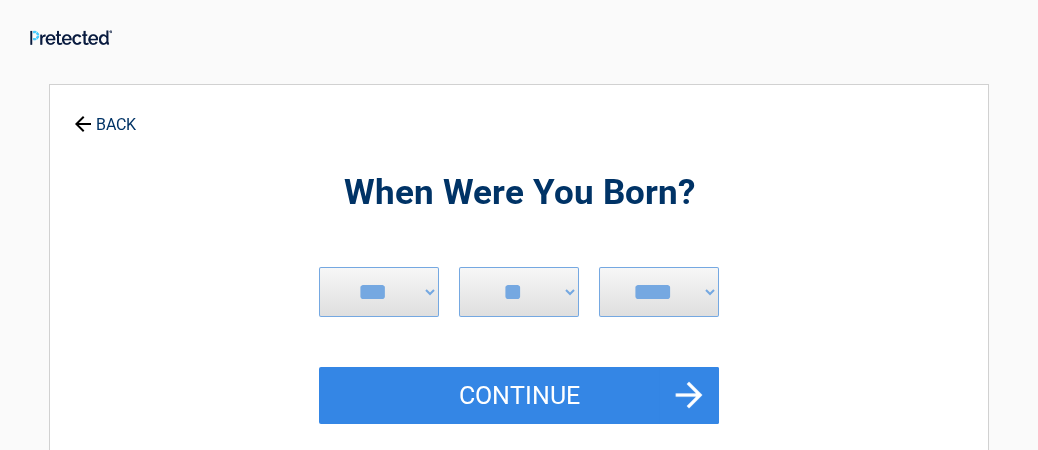 click on "BACK" at bounding box center (105, 115) 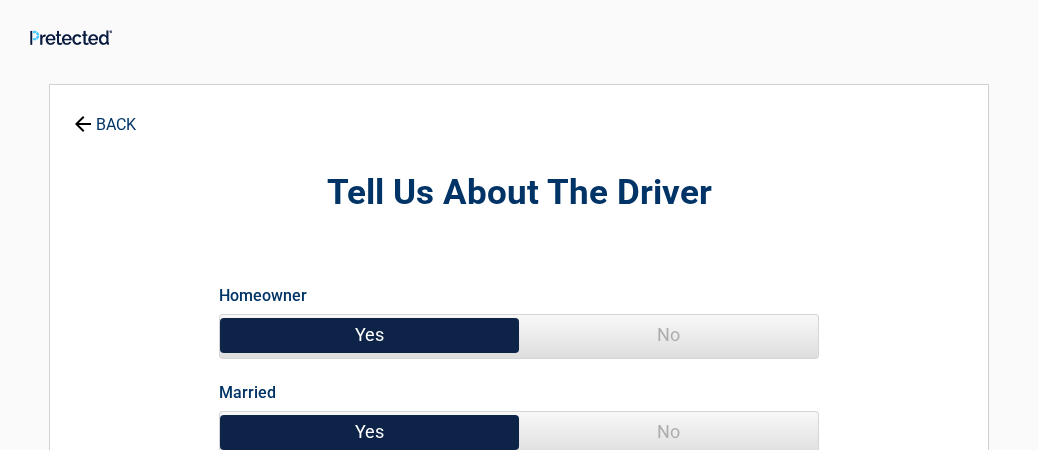 click on "BACK" at bounding box center [105, 115] 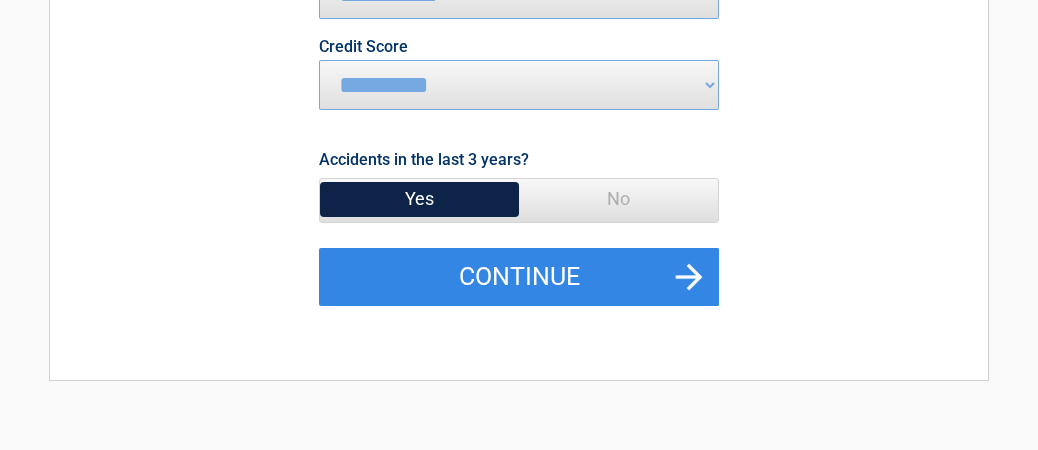 scroll, scrollTop: 425, scrollLeft: 0, axis: vertical 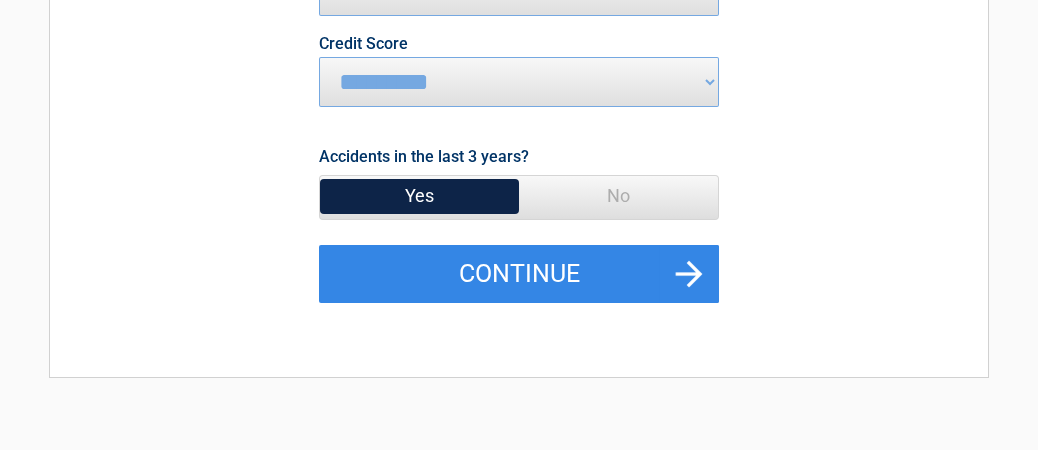 click on "No" at bounding box center (618, 196) 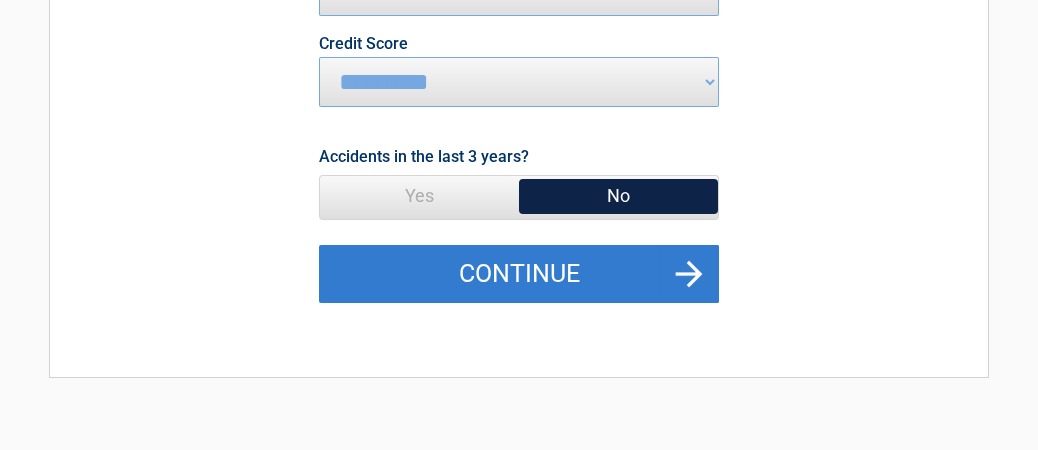 click on "Continue" at bounding box center (519, 274) 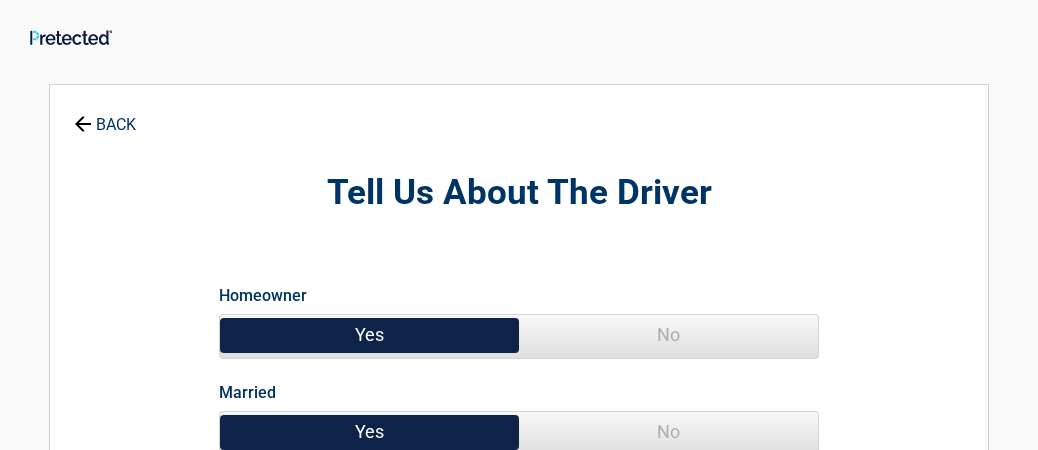 scroll, scrollTop: 0, scrollLeft: 0, axis: both 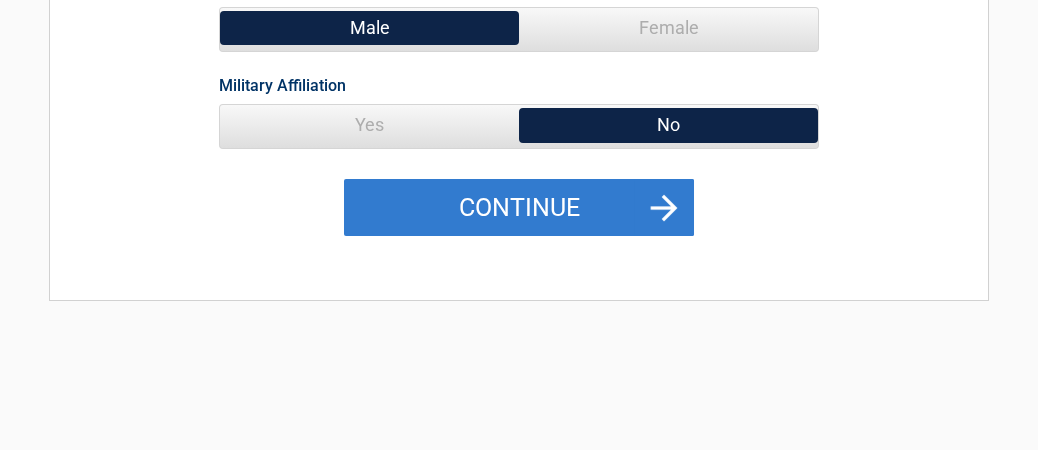 click on "Continue" at bounding box center (519, 208) 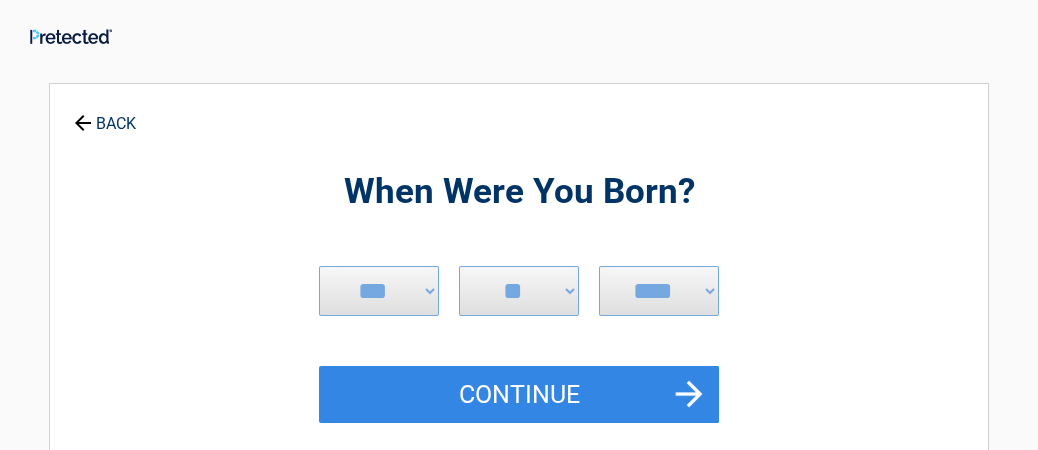 scroll, scrollTop: 0, scrollLeft: 0, axis: both 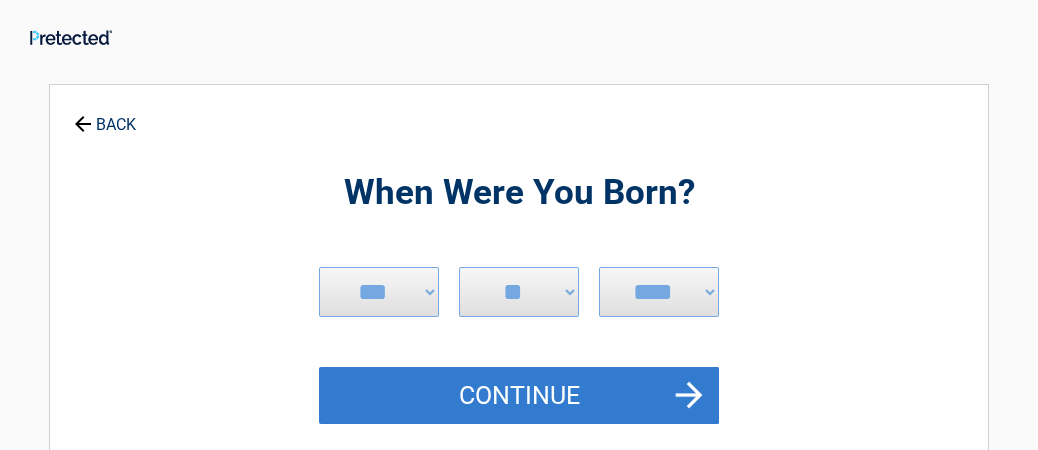click on "Continue" at bounding box center [519, 396] 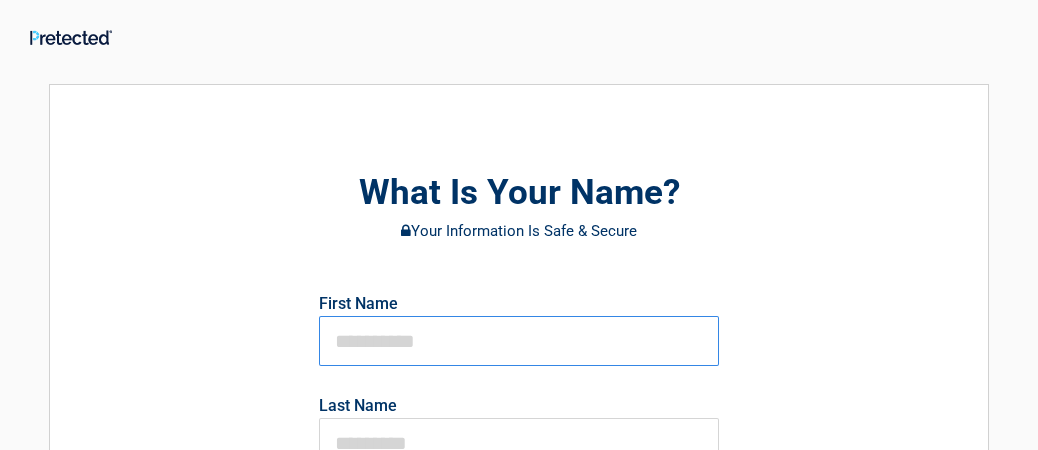 click at bounding box center (519, 341) 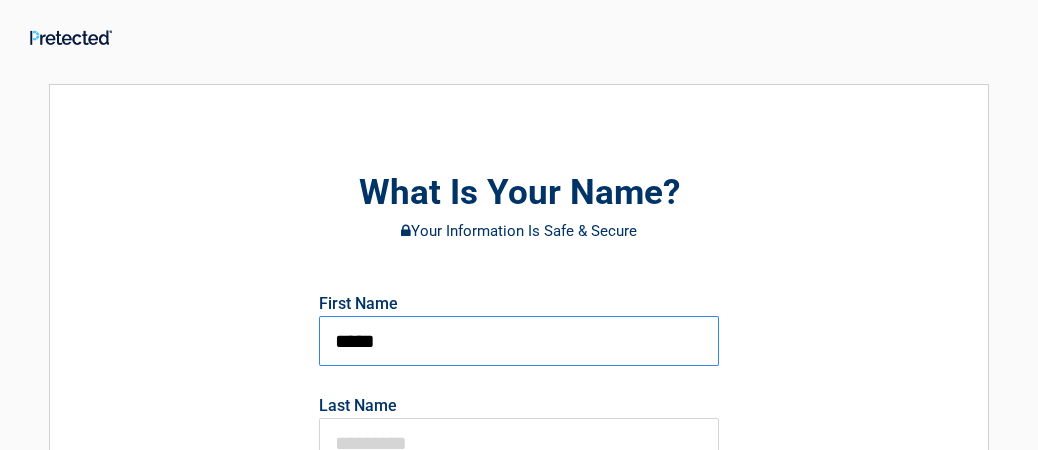 type on "*****" 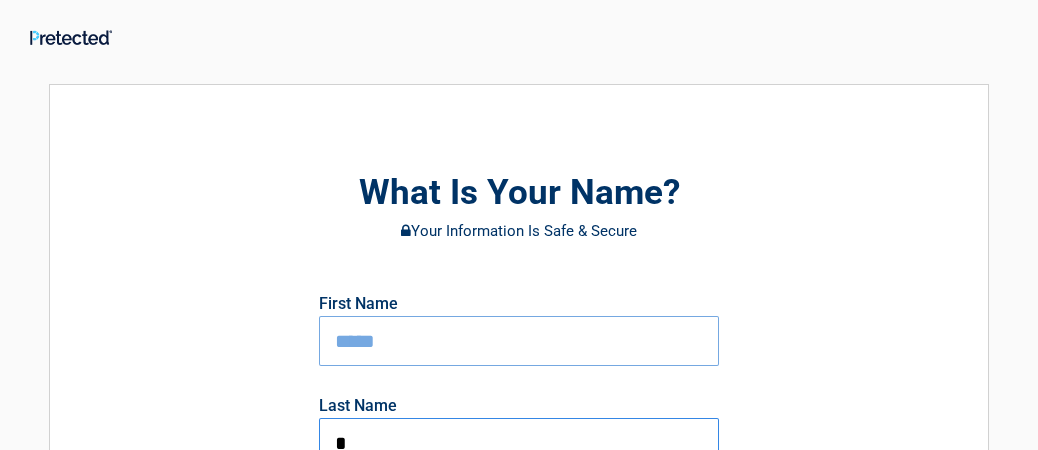 scroll, scrollTop: 2, scrollLeft: 0, axis: vertical 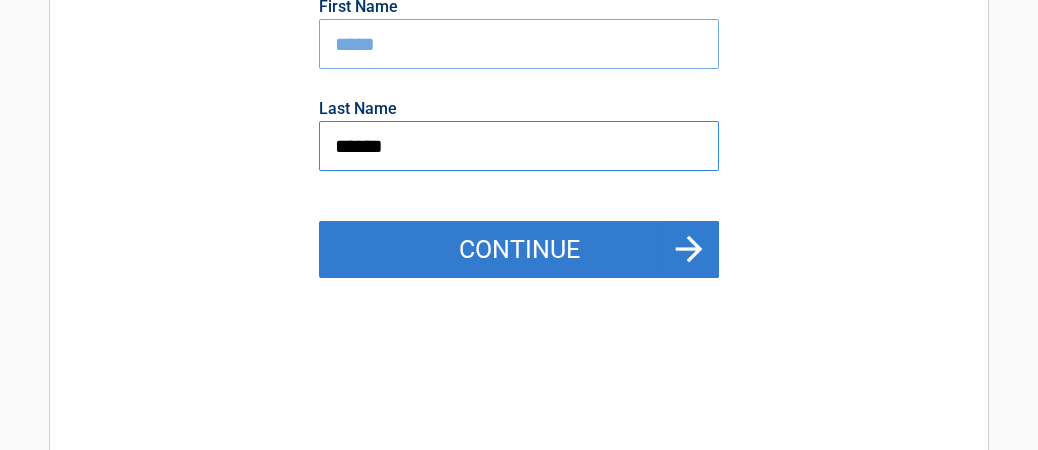 type on "******" 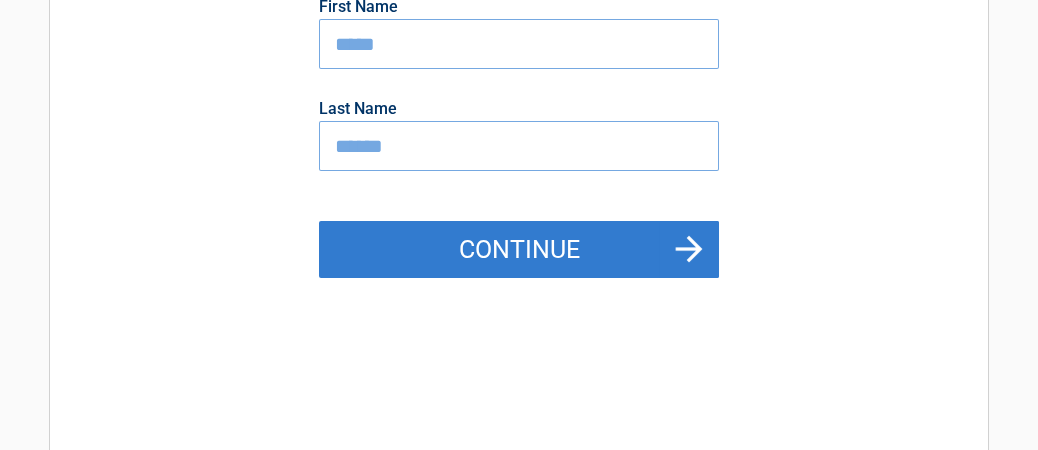 click on "Continue" at bounding box center [519, 250] 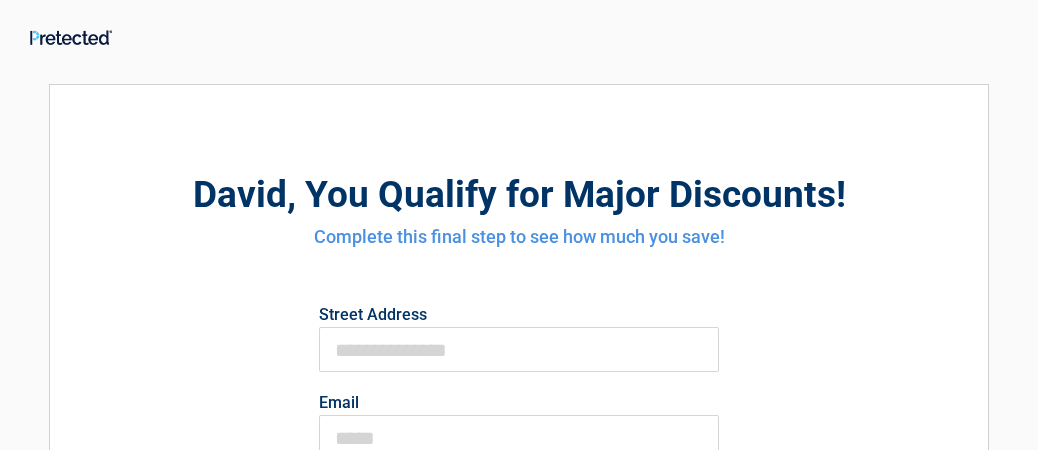scroll, scrollTop: 0, scrollLeft: 0, axis: both 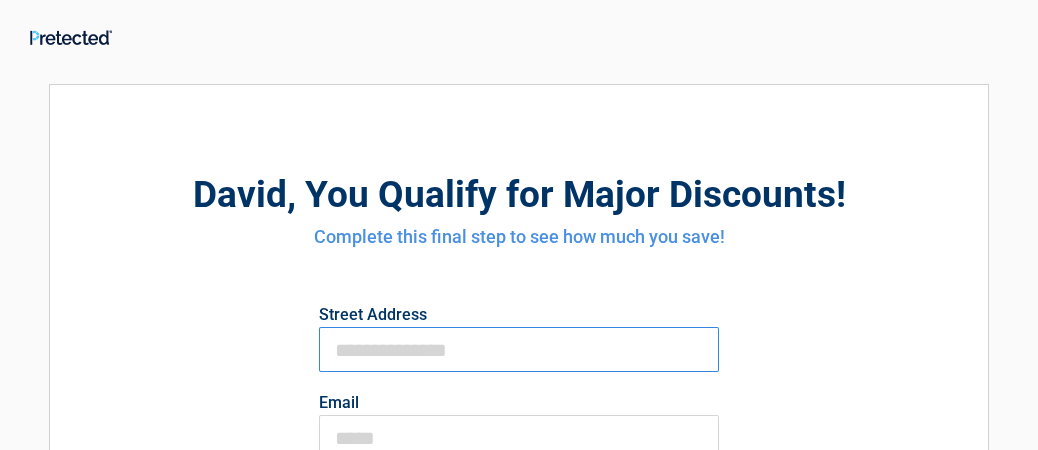 click on "First Name" at bounding box center [519, 349] 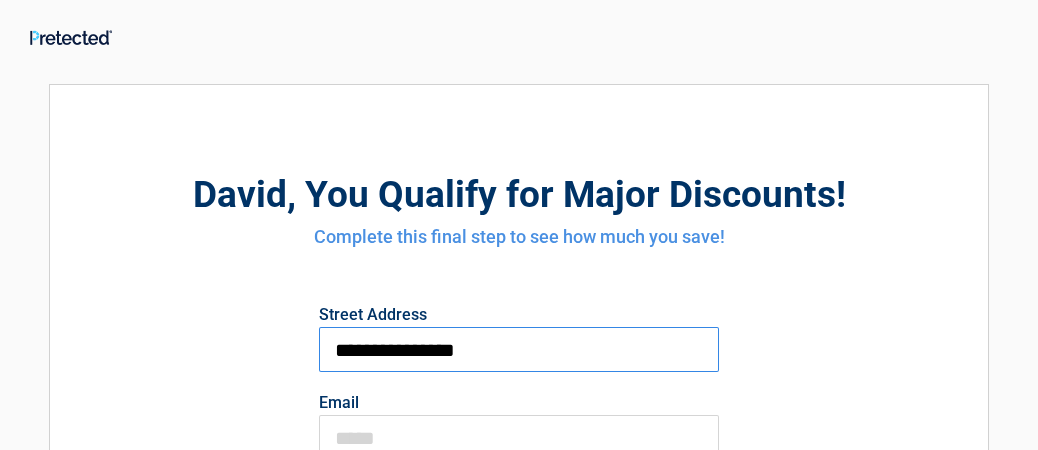 type on "**********" 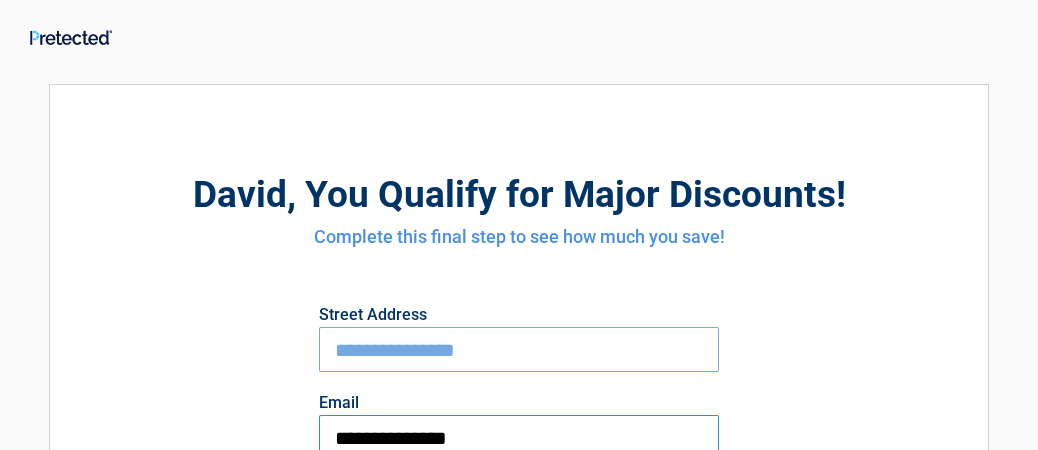 scroll, scrollTop: 10, scrollLeft: 0, axis: vertical 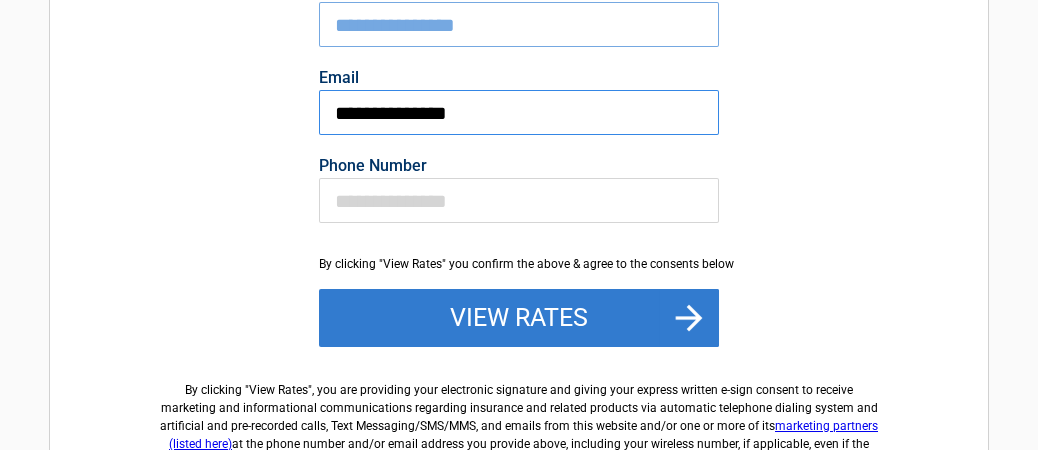 type on "**********" 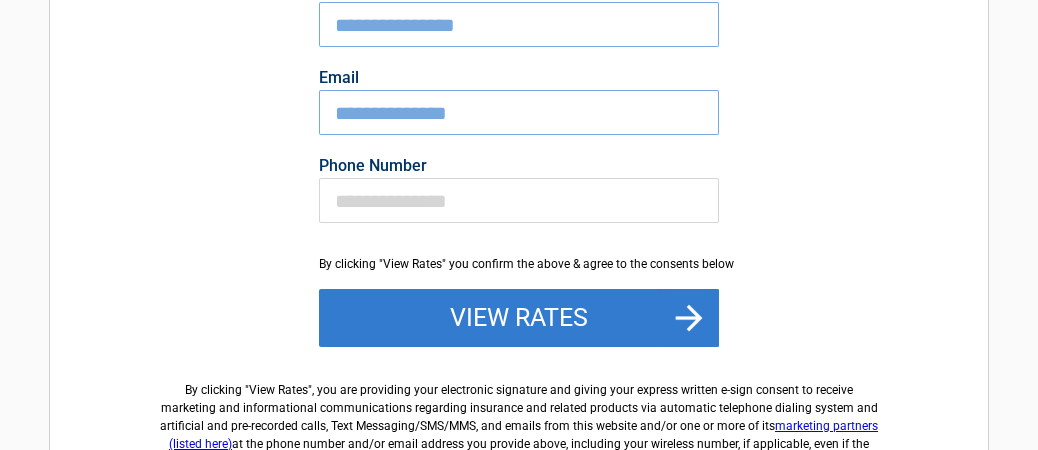 click on "View Rates" at bounding box center [519, 318] 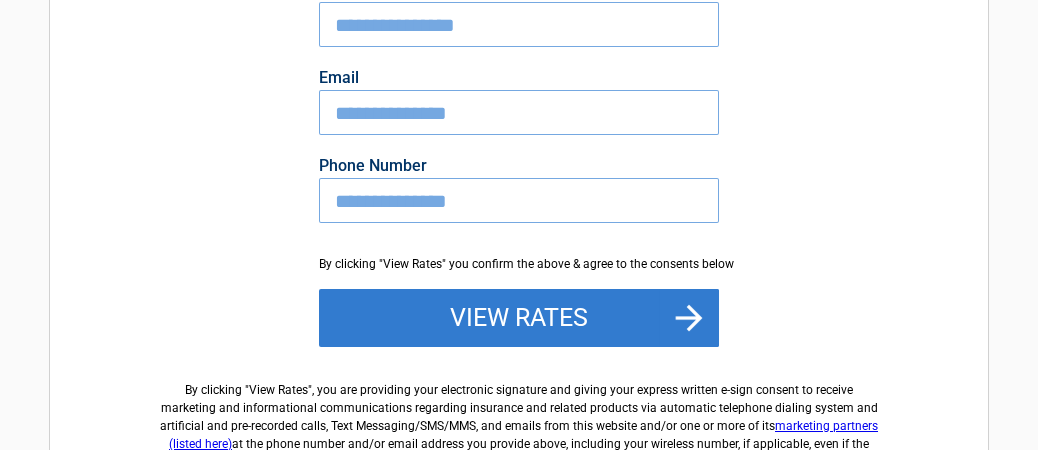 type on "**********" 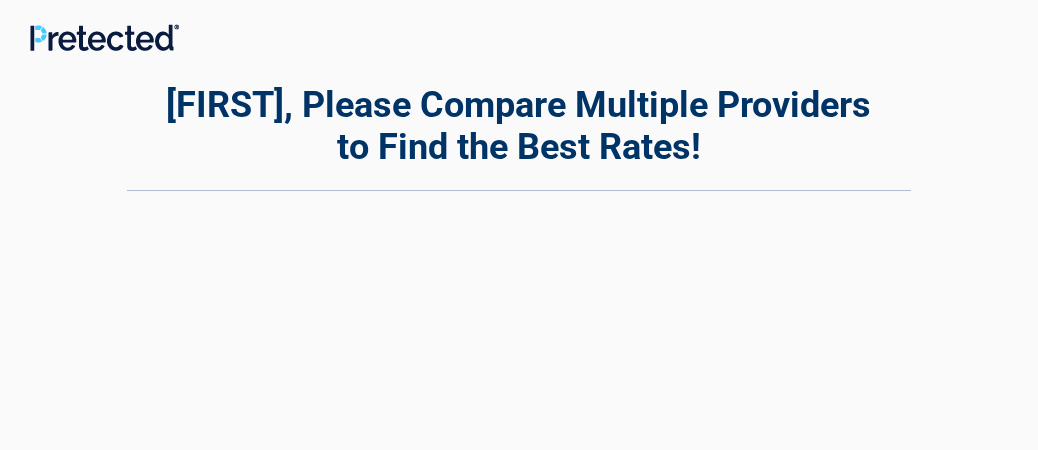 scroll, scrollTop: 0, scrollLeft: 0, axis: both 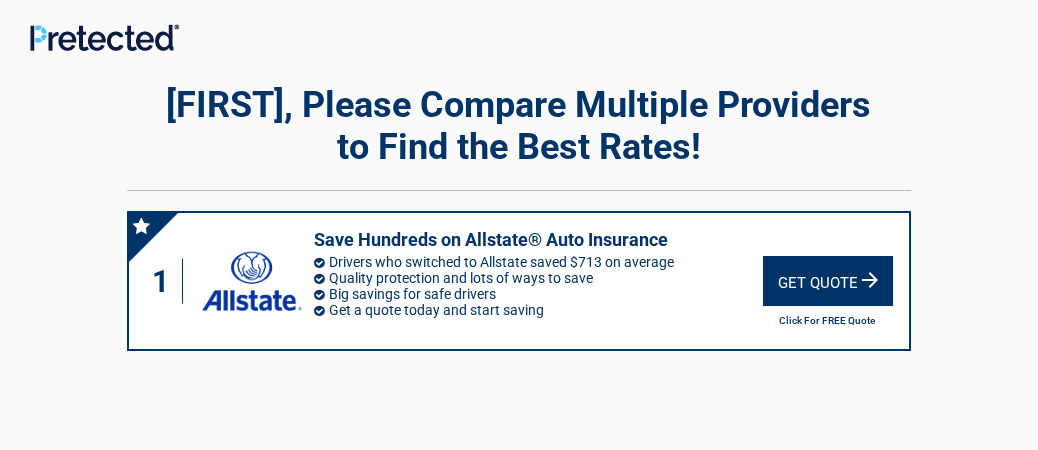 click on "Get Quote" at bounding box center [828, 281] 